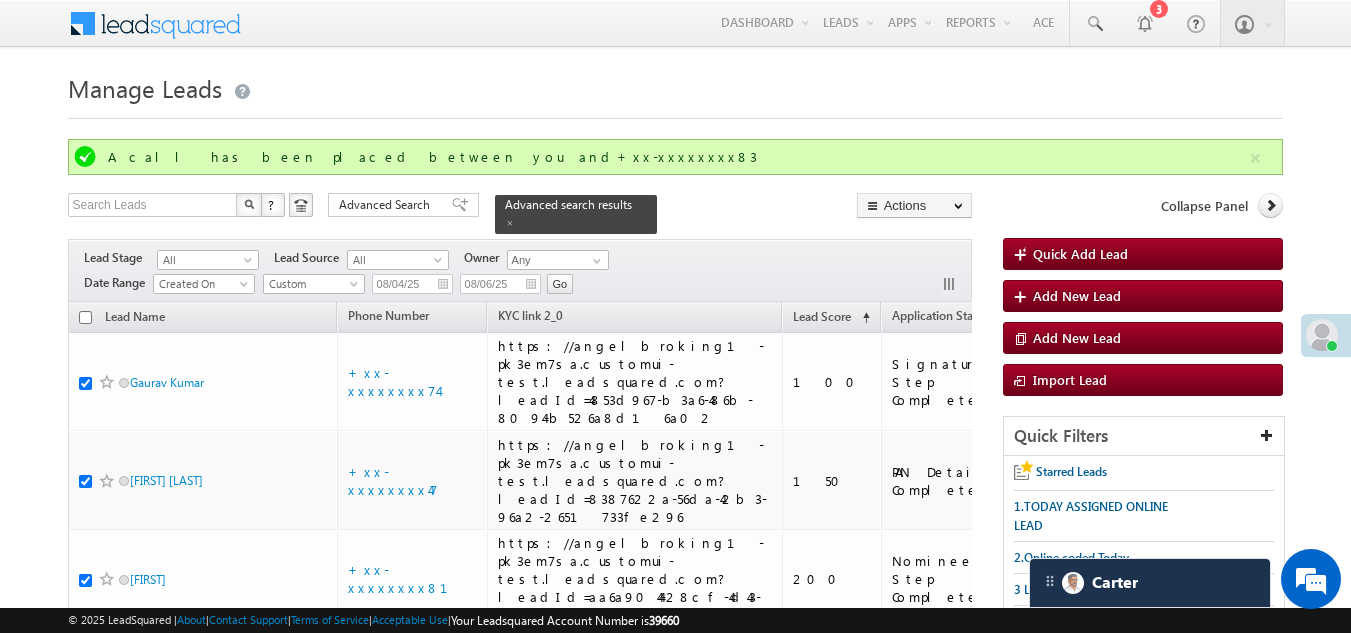 scroll, scrollTop: 1344, scrollLeft: 0, axis: vertical 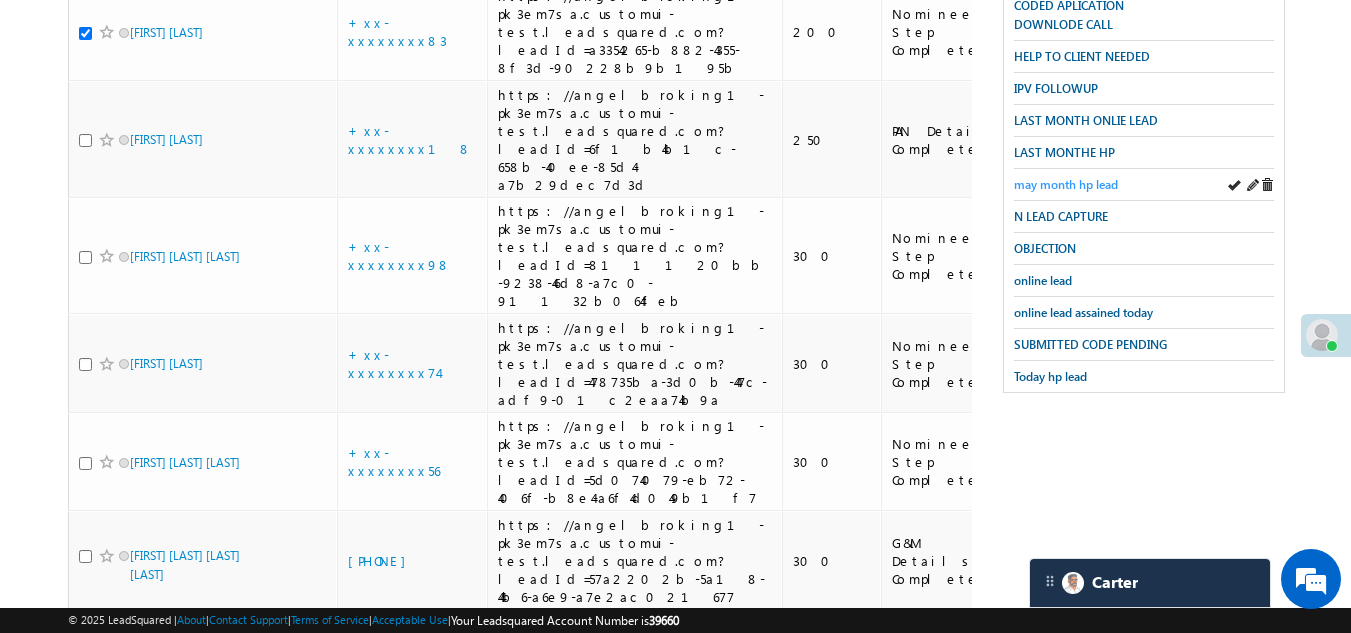 click on "may month hp lead" at bounding box center [1066, 184] 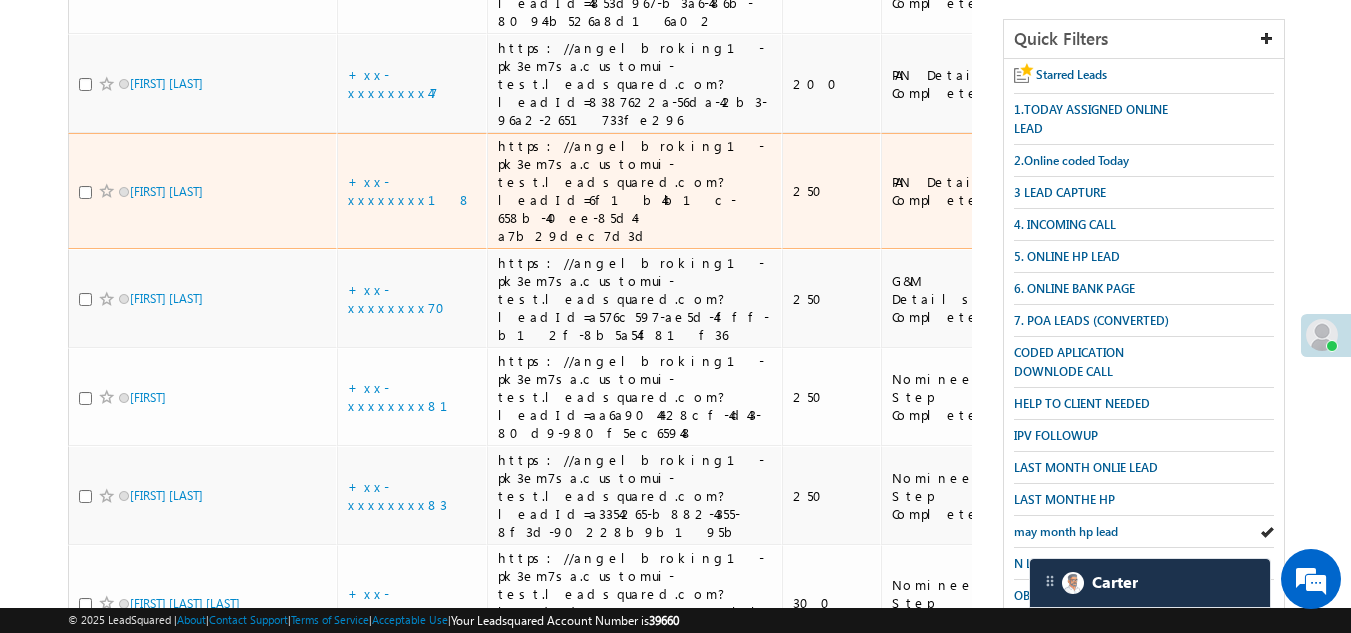 scroll, scrollTop: 344, scrollLeft: 0, axis: vertical 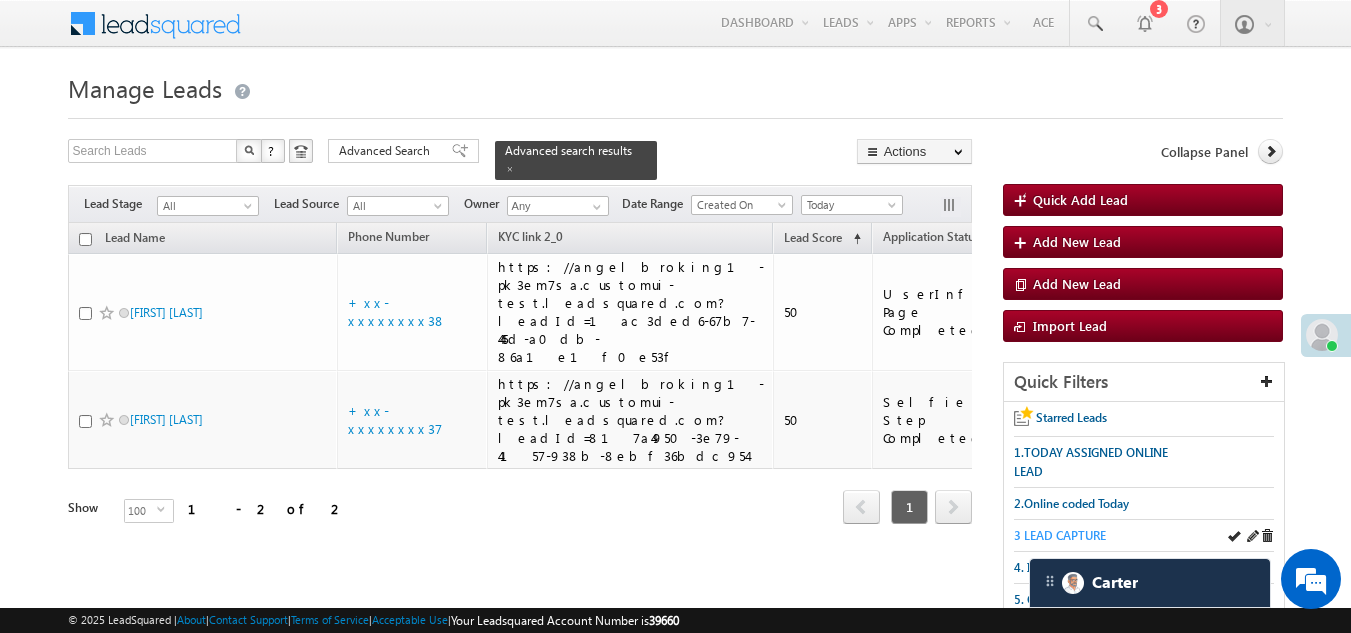 click on "3 LEAD CAPTURE" at bounding box center (1060, 535) 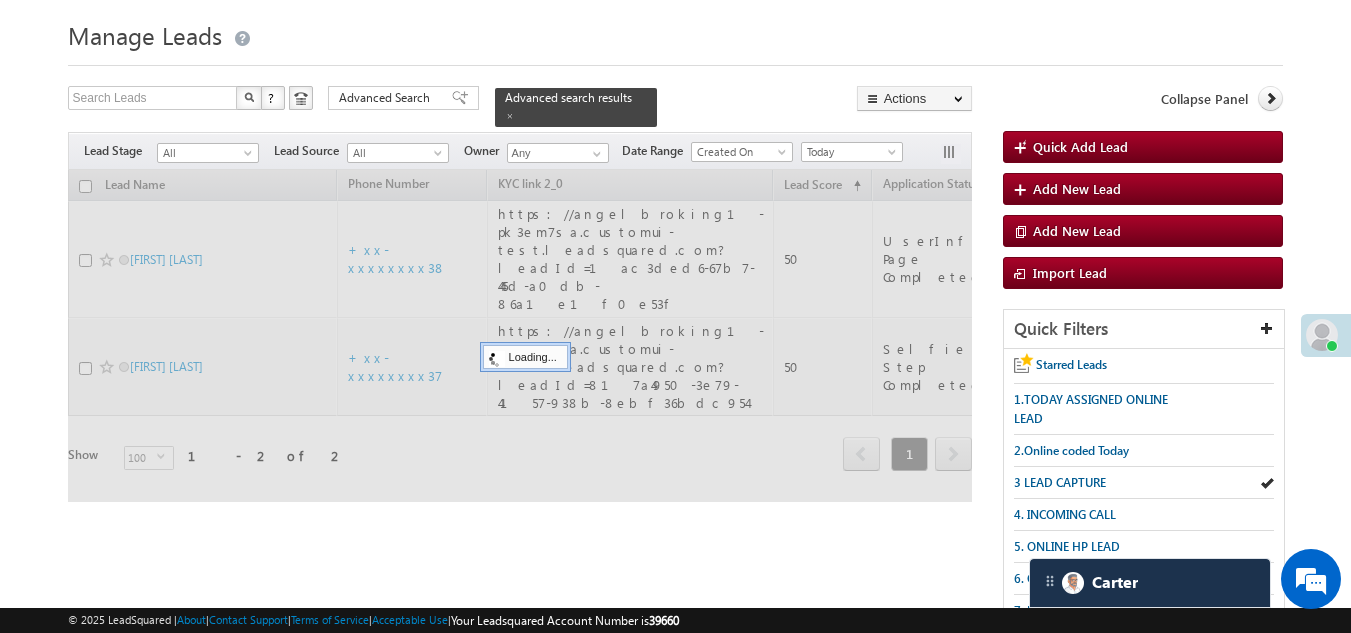 scroll, scrollTop: 53, scrollLeft: 0, axis: vertical 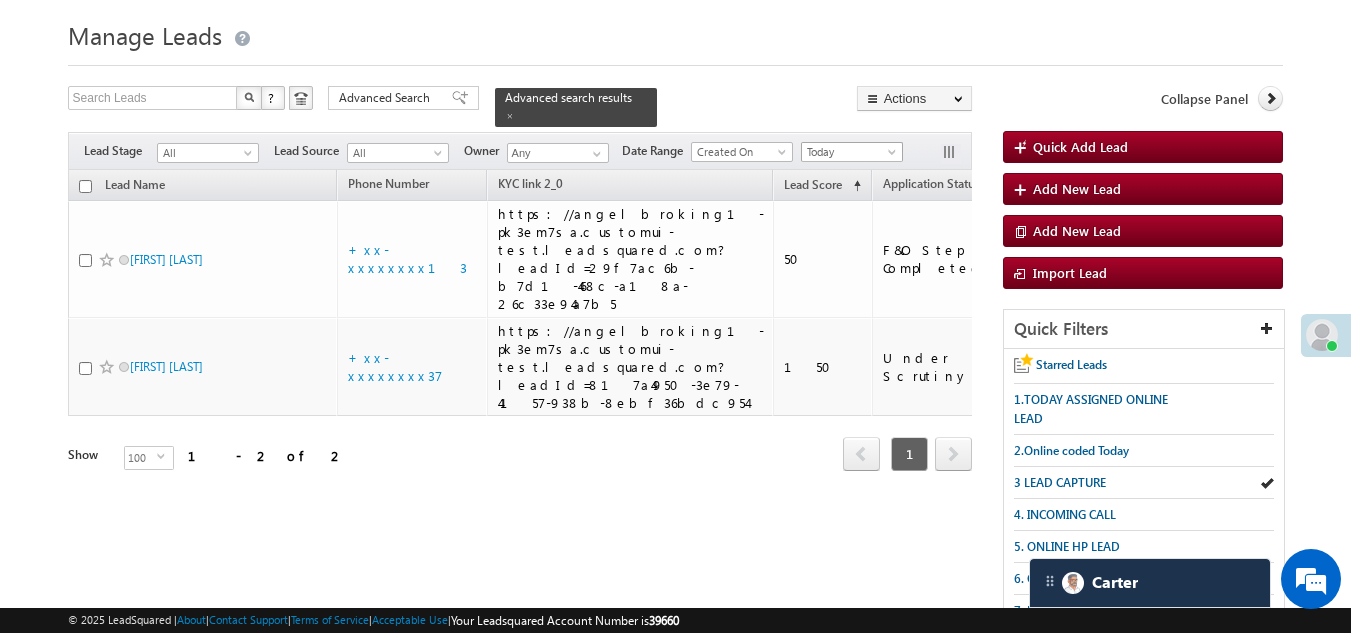 click on "Today" at bounding box center (849, 152) 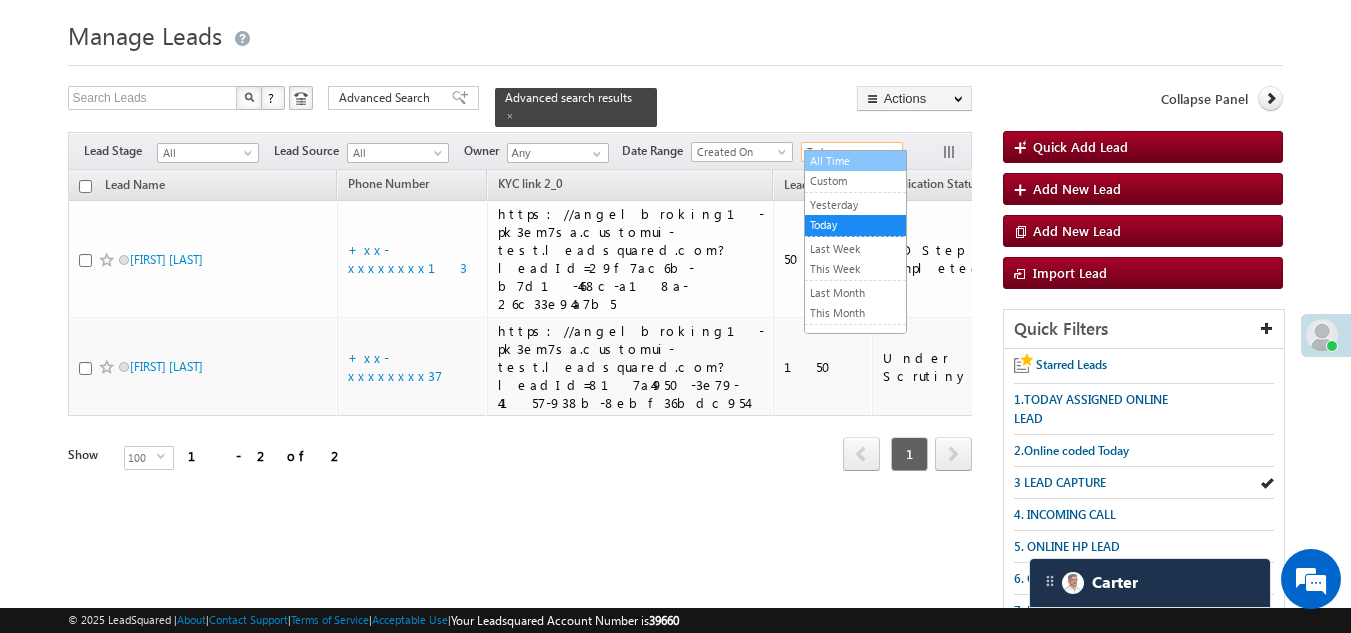 click on "All Time" at bounding box center (855, 161) 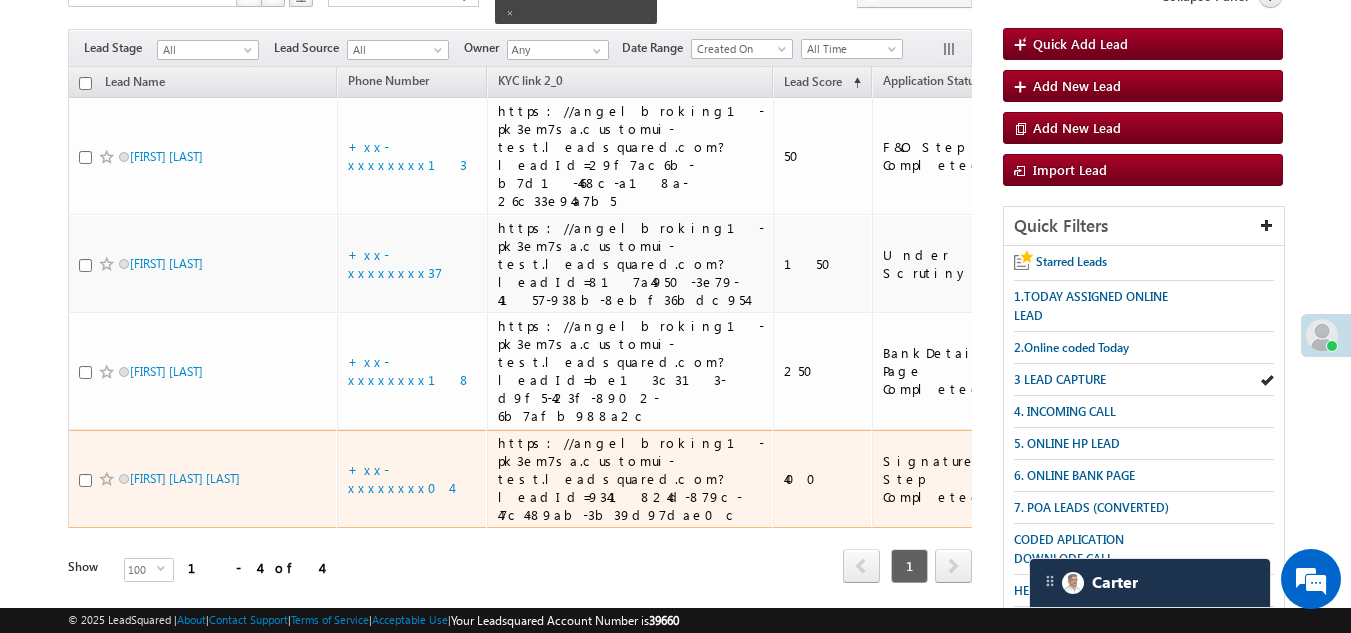 scroll, scrollTop: 153, scrollLeft: 0, axis: vertical 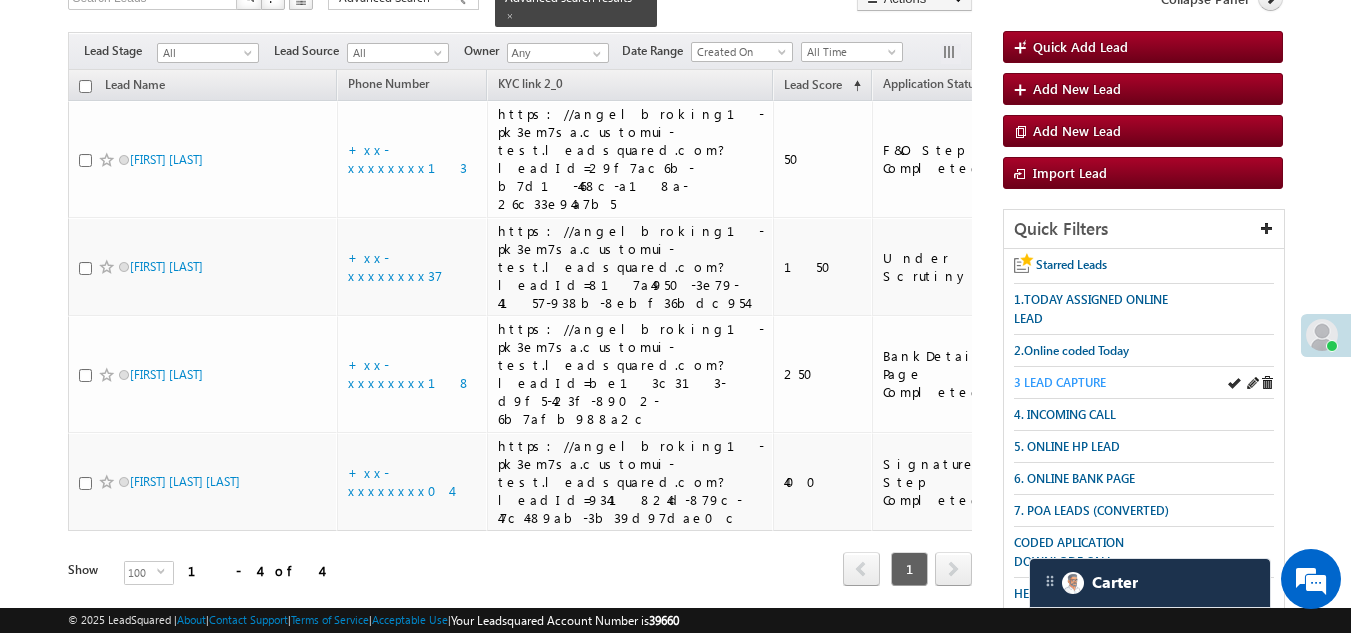click on "3 LEAD CAPTURE" at bounding box center (1060, 382) 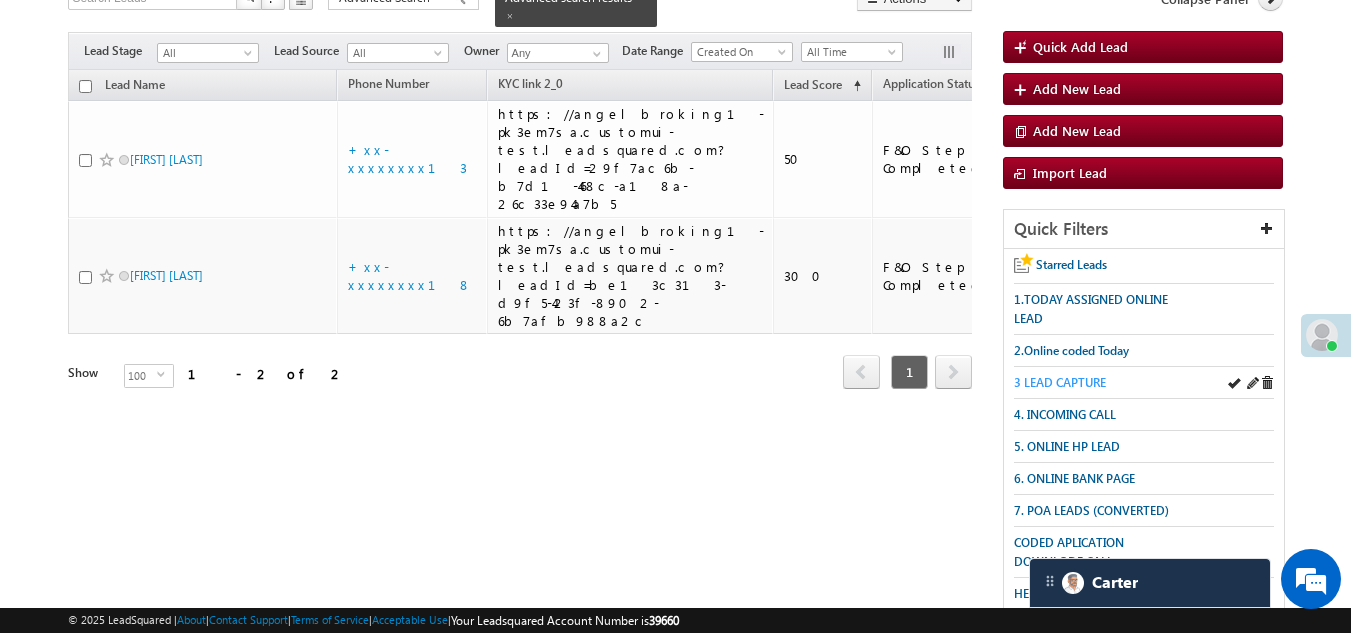 click on "3 LEAD CAPTURE" at bounding box center [1060, 382] 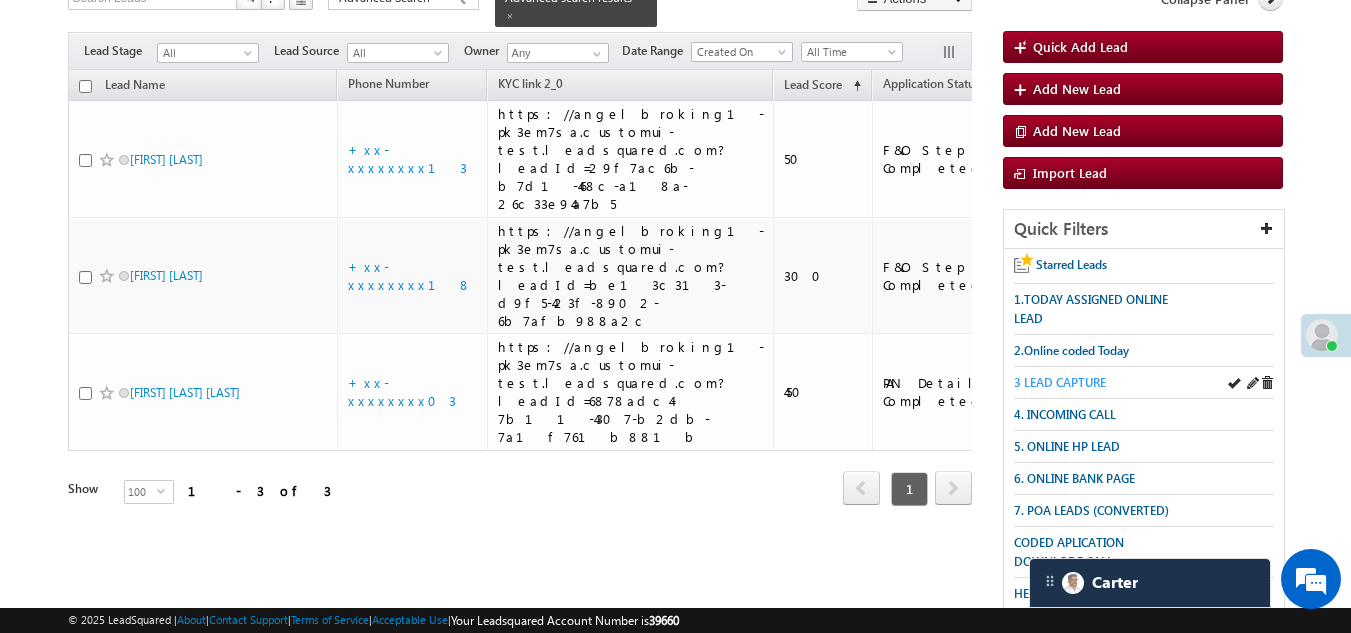 click on "3 LEAD CAPTURE" at bounding box center [1060, 382] 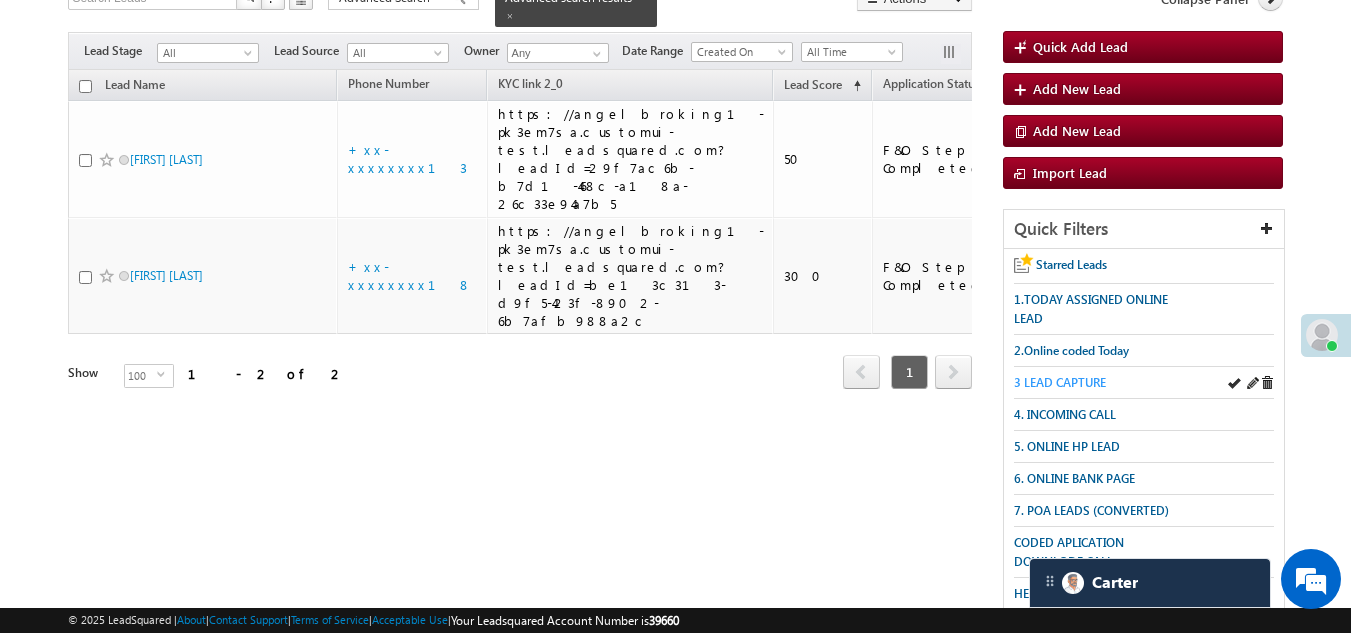click on "3 LEAD CAPTURE" at bounding box center (1060, 382) 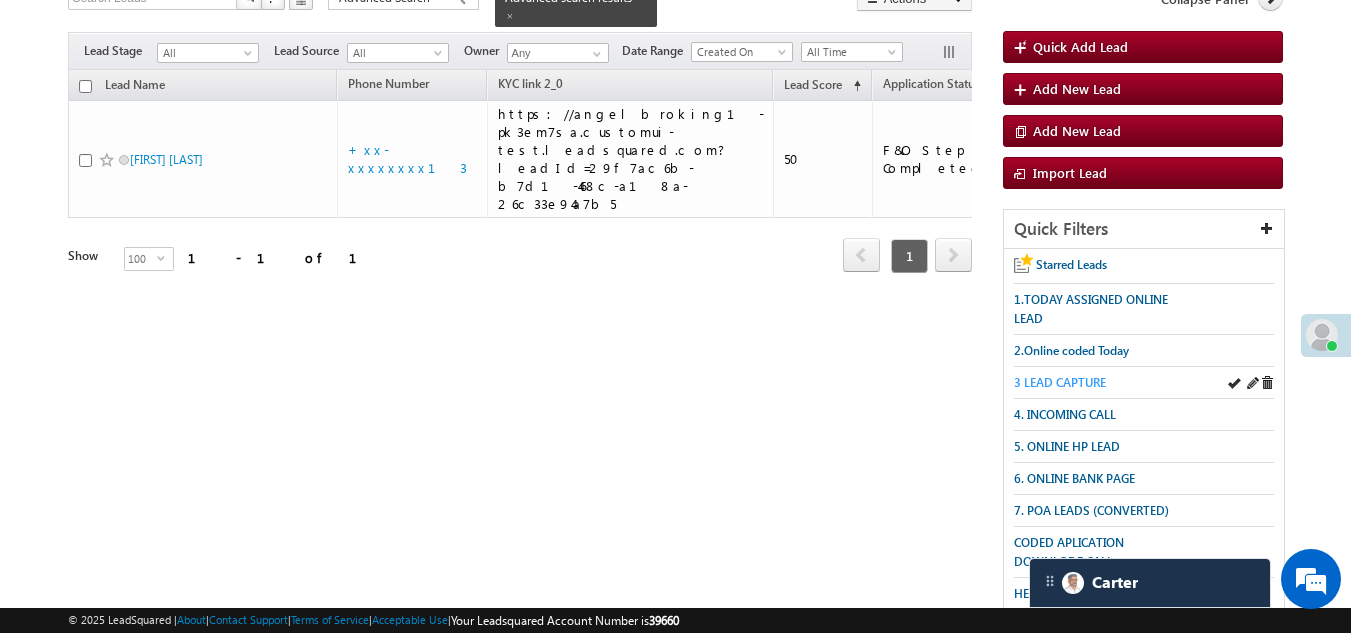 click on "3 LEAD CAPTURE" at bounding box center [1060, 382] 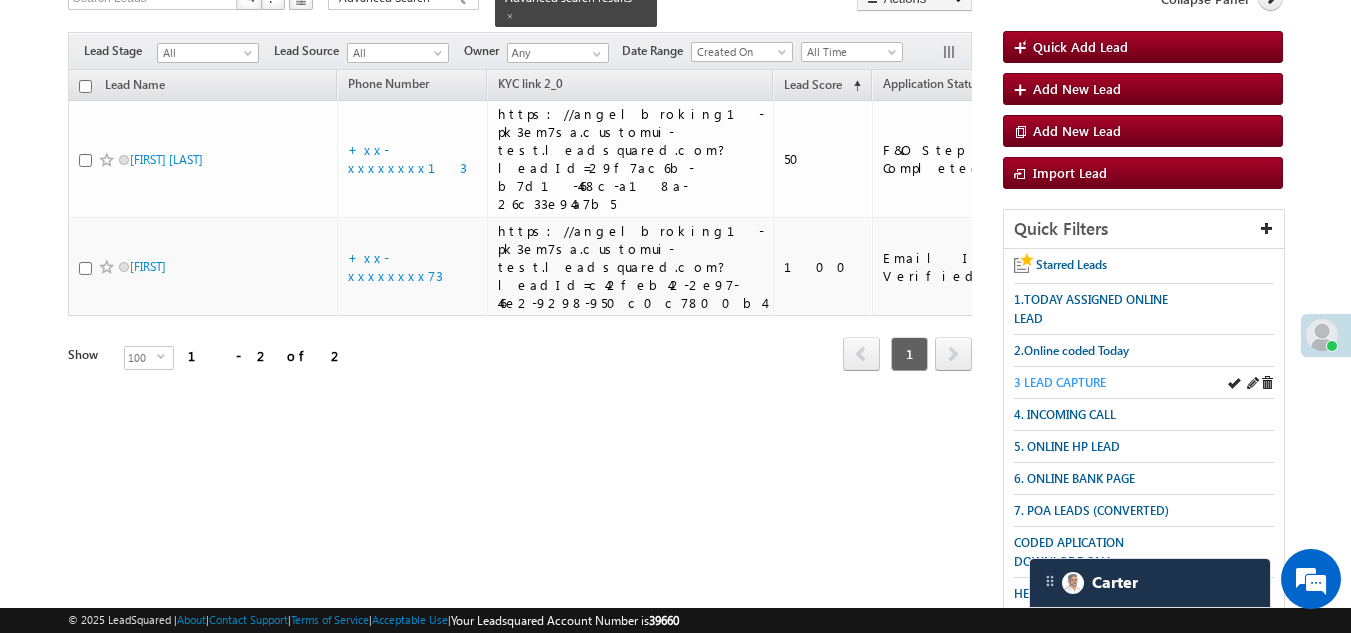 click on "3 LEAD CAPTURE" at bounding box center [1060, 382] 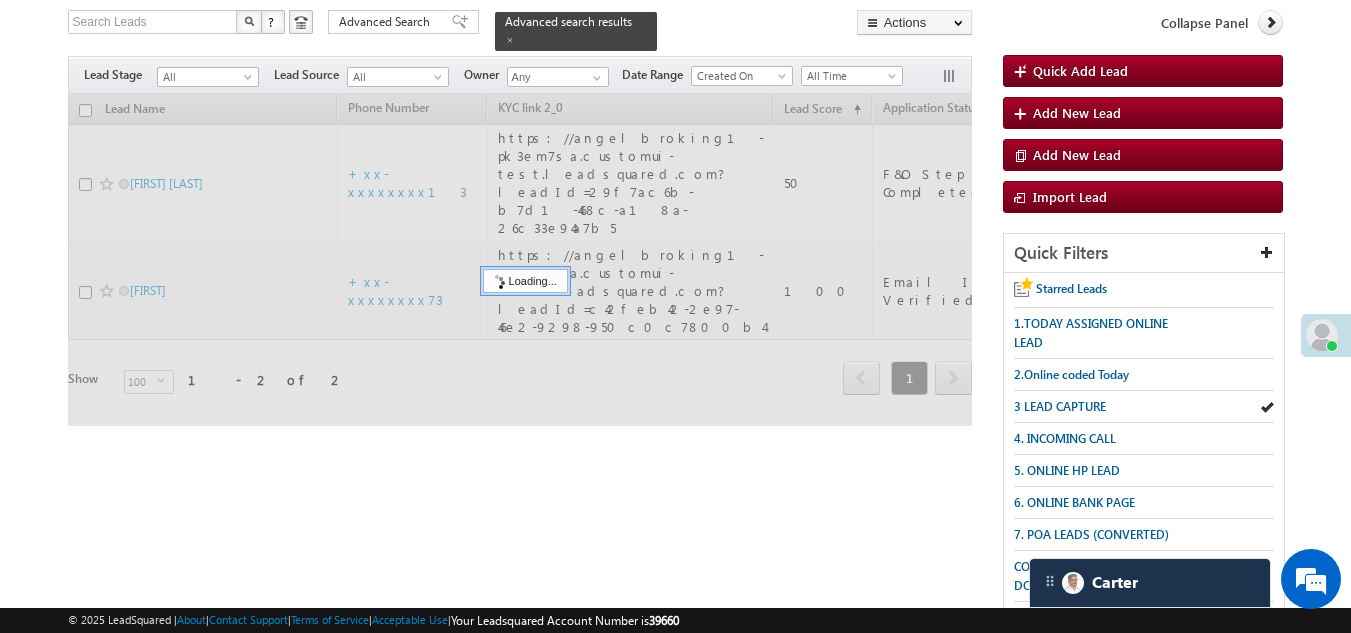 scroll, scrollTop: 53, scrollLeft: 0, axis: vertical 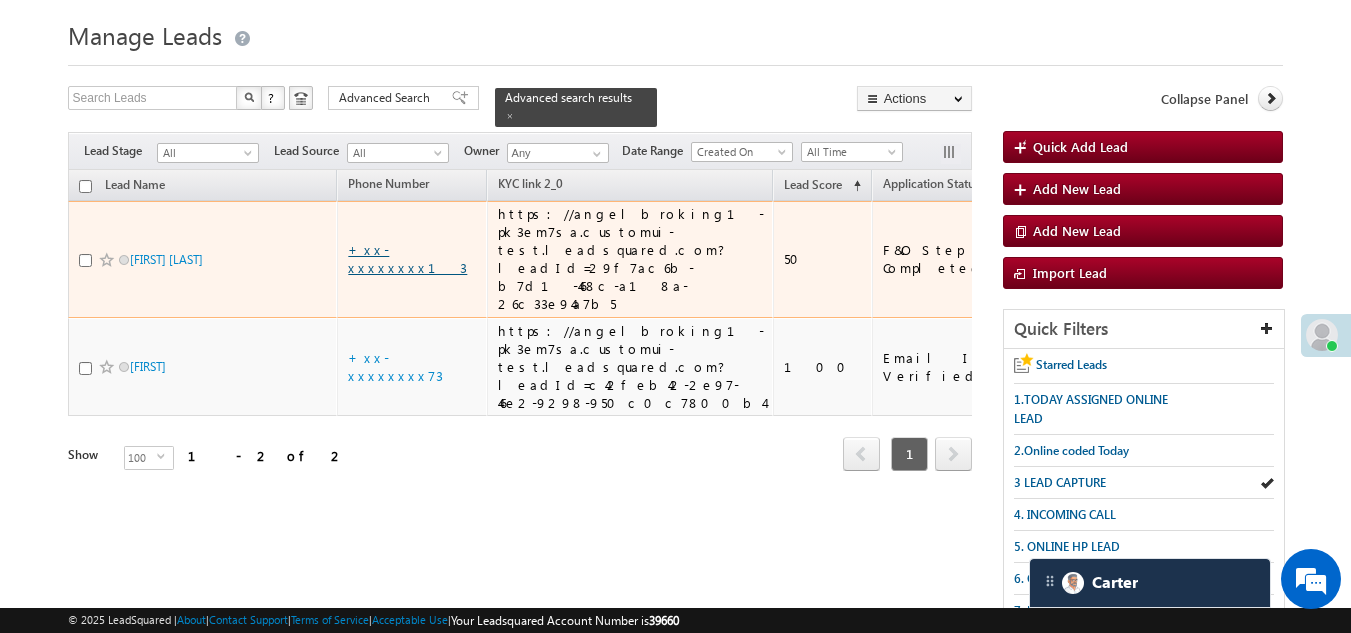 click on "+xx-xxxxxxxx13" at bounding box center [407, 258] 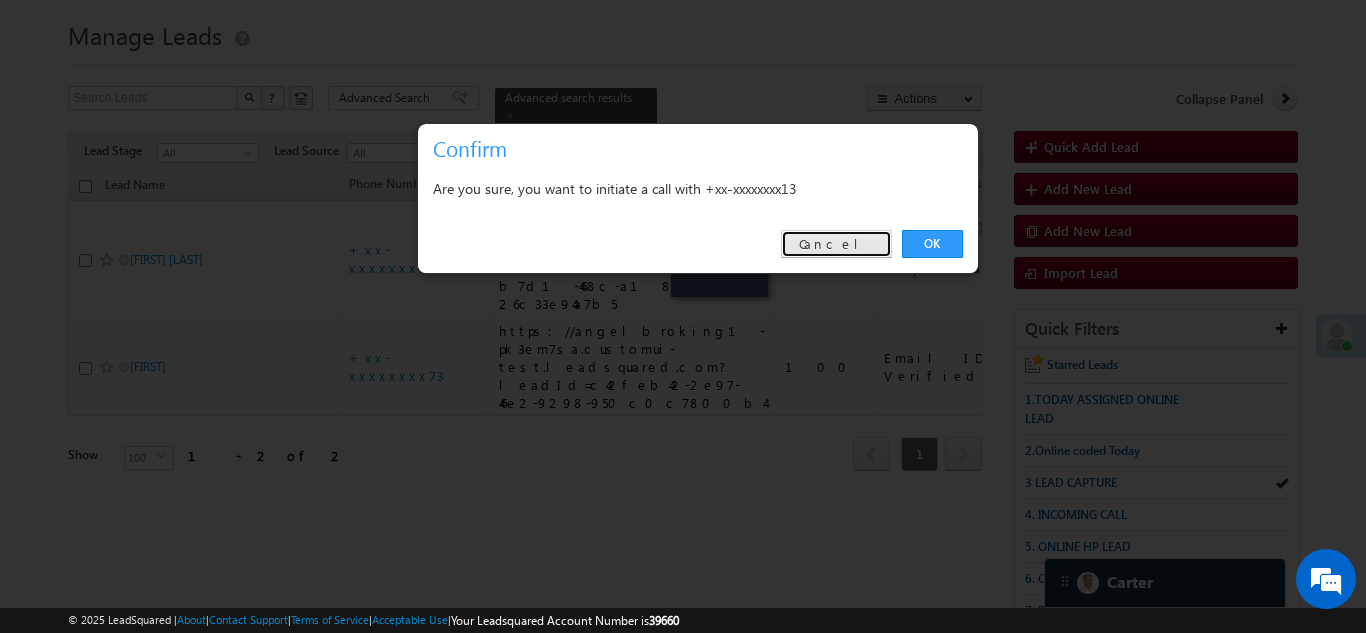 click on "Cancel" at bounding box center (836, 244) 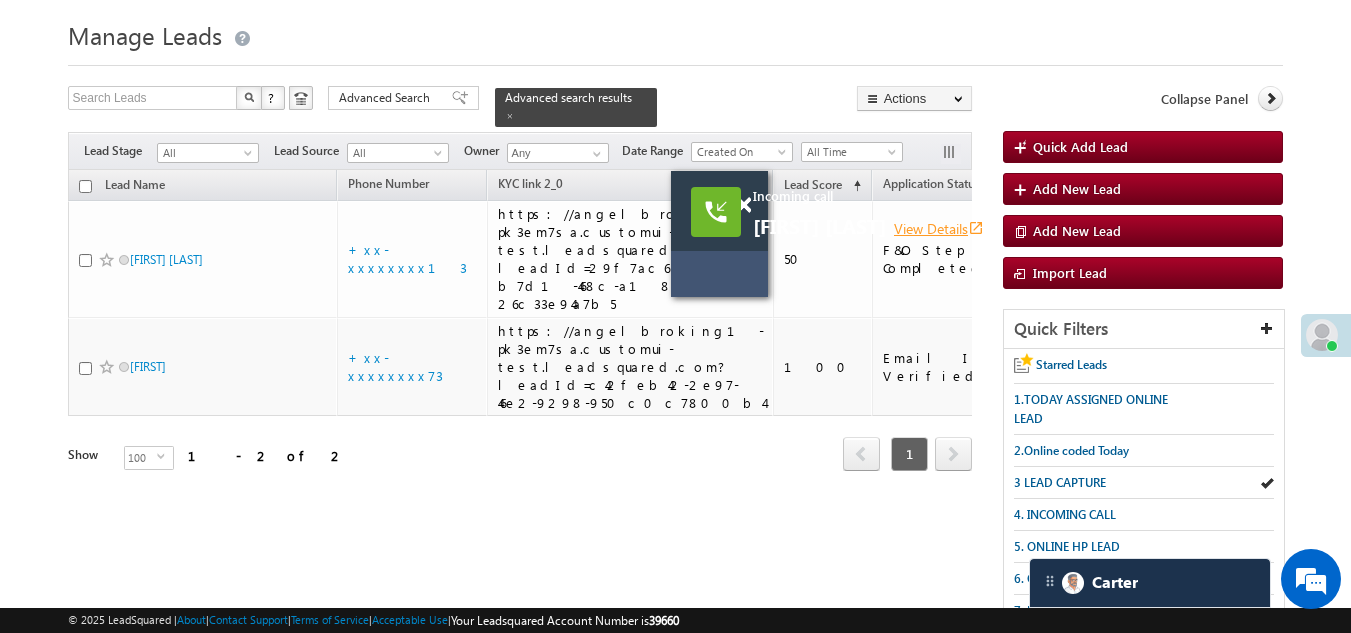 click on "View Details  open_in_new" at bounding box center (939, 228) 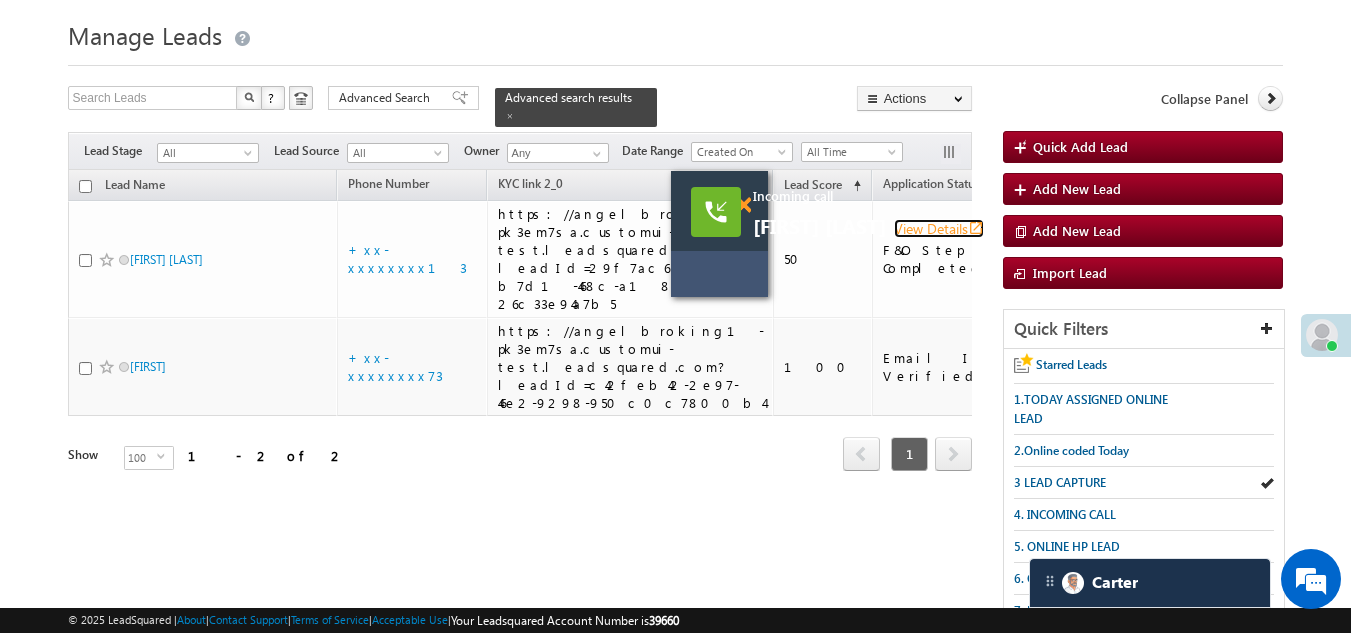 click at bounding box center [743, 205] 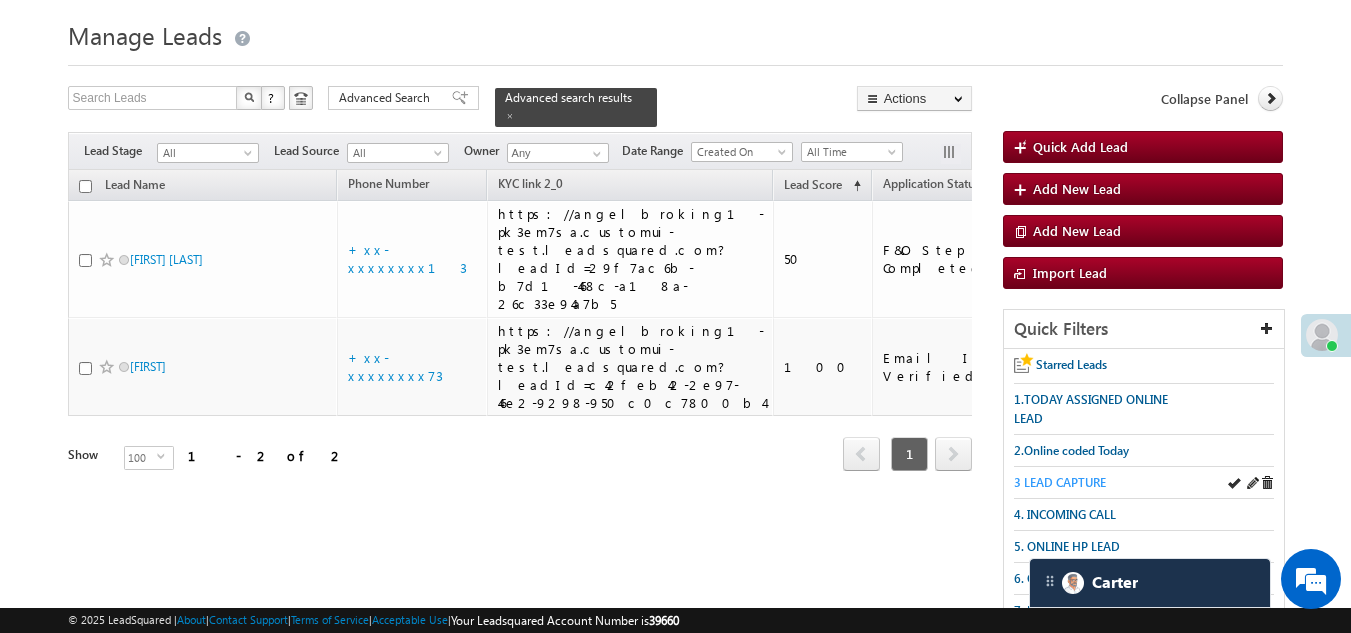 click on "3 LEAD CAPTURE" at bounding box center [1060, 482] 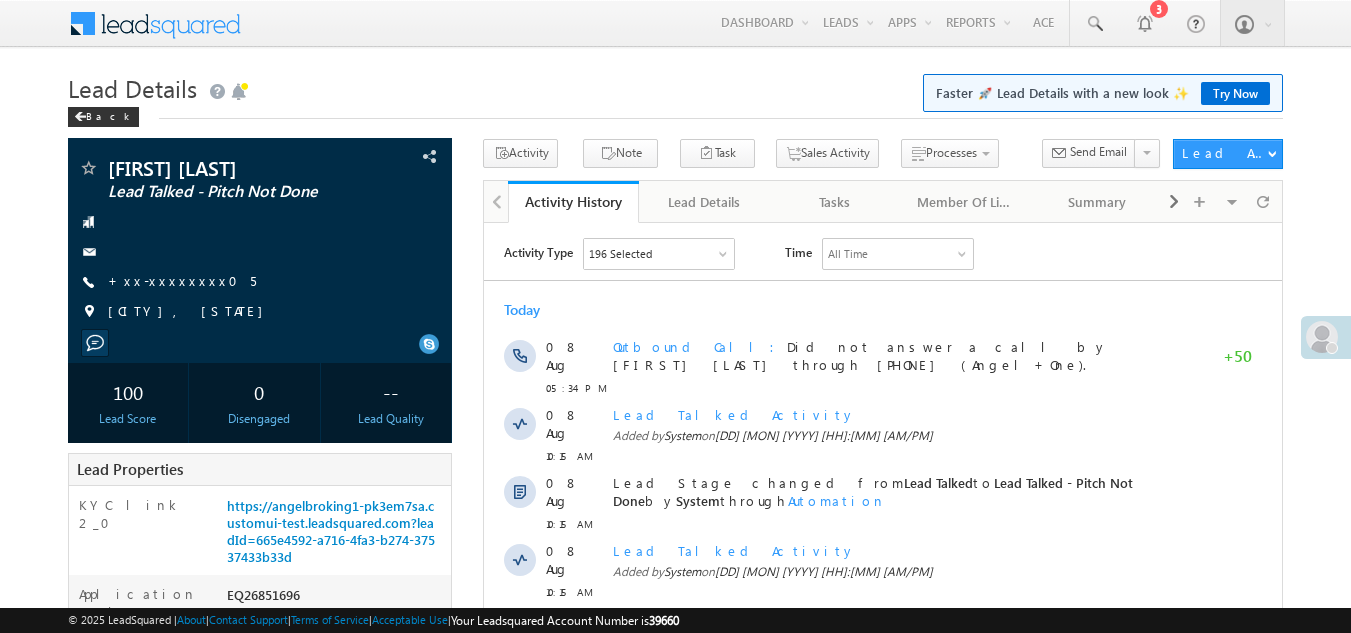 scroll, scrollTop: 0, scrollLeft: 0, axis: both 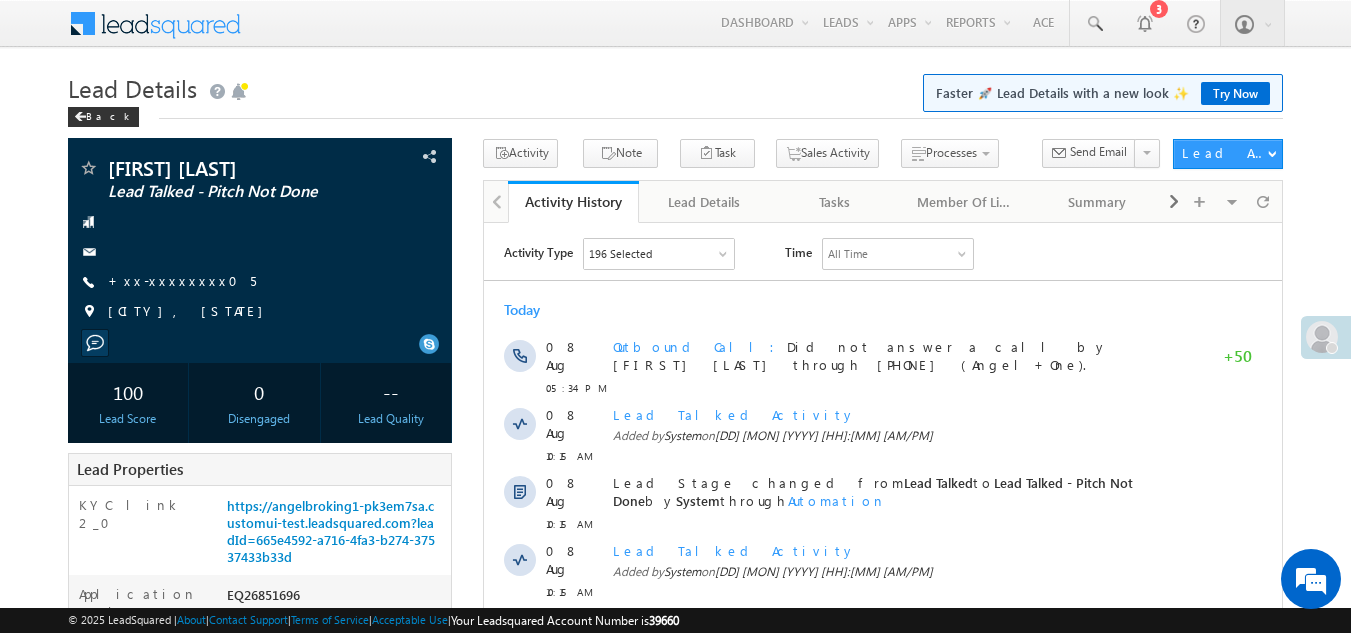 click on "+xx-xxxxxxxx05" at bounding box center [182, 280] 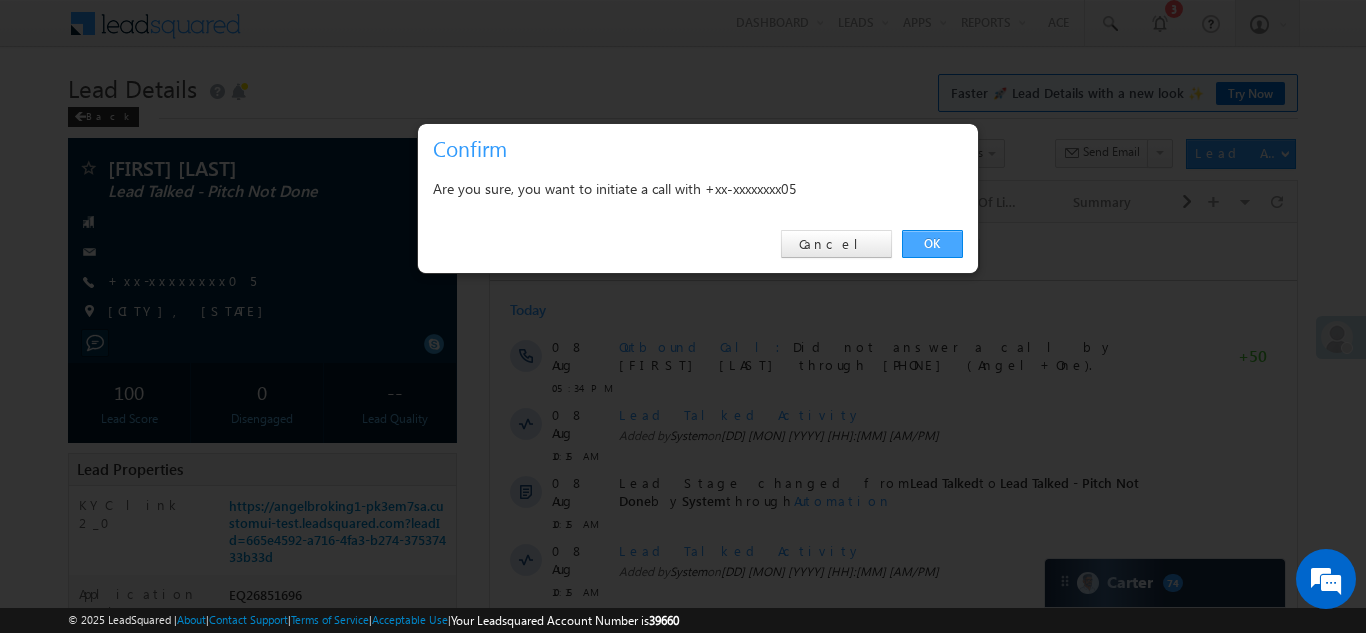 click on "OK" at bounding box center (932, 244) 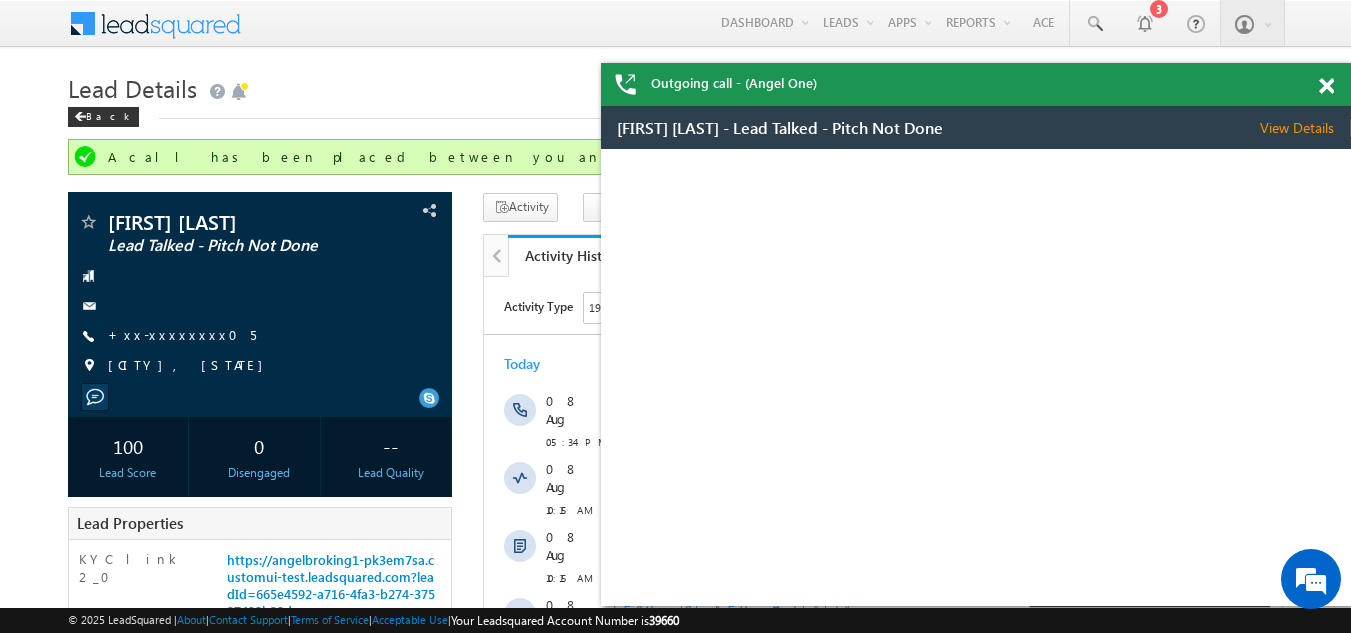 scroll, scrollTop: 0, scrollLeft: 0, axis: both 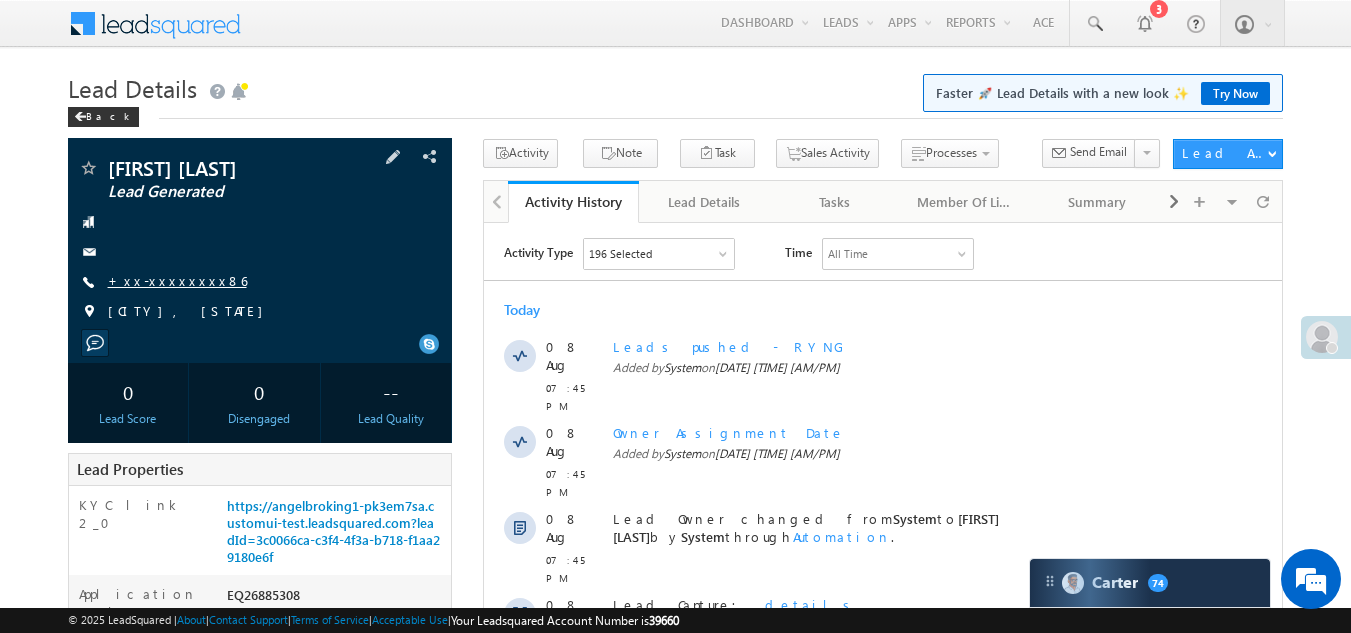 click on "+xx-xxxxxxxx86" at bounding box center (177, 280) 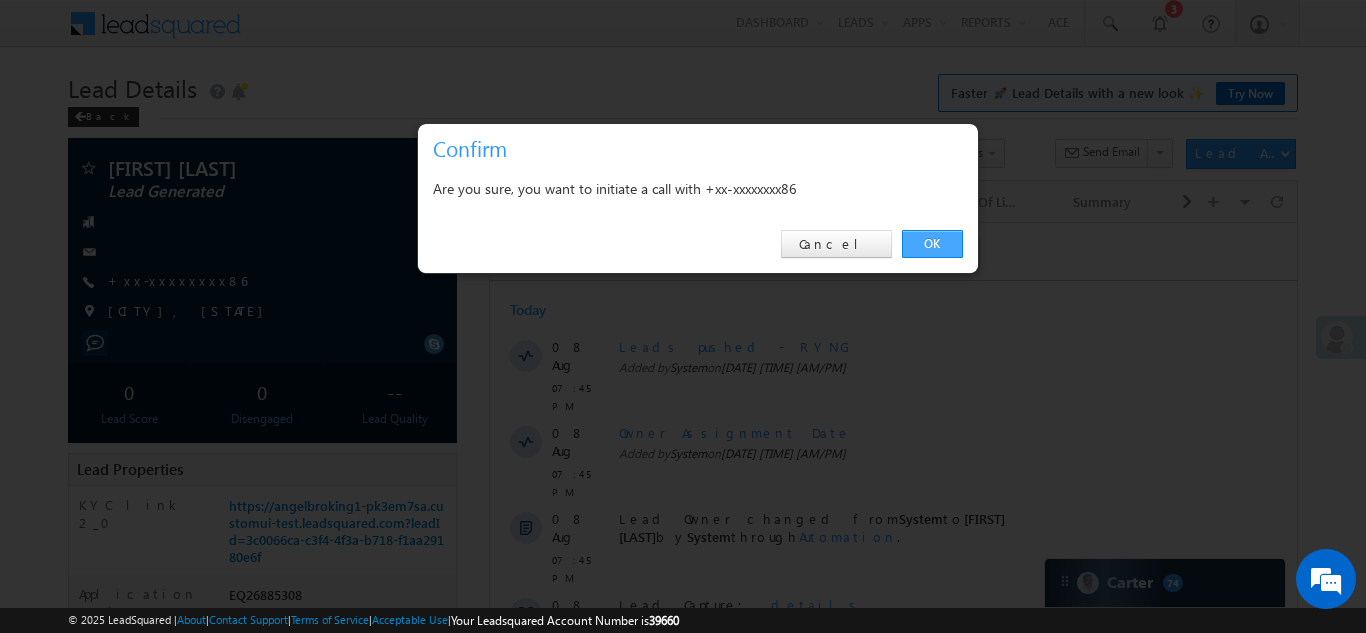 click on "OK" at bounding box center [932, 244] 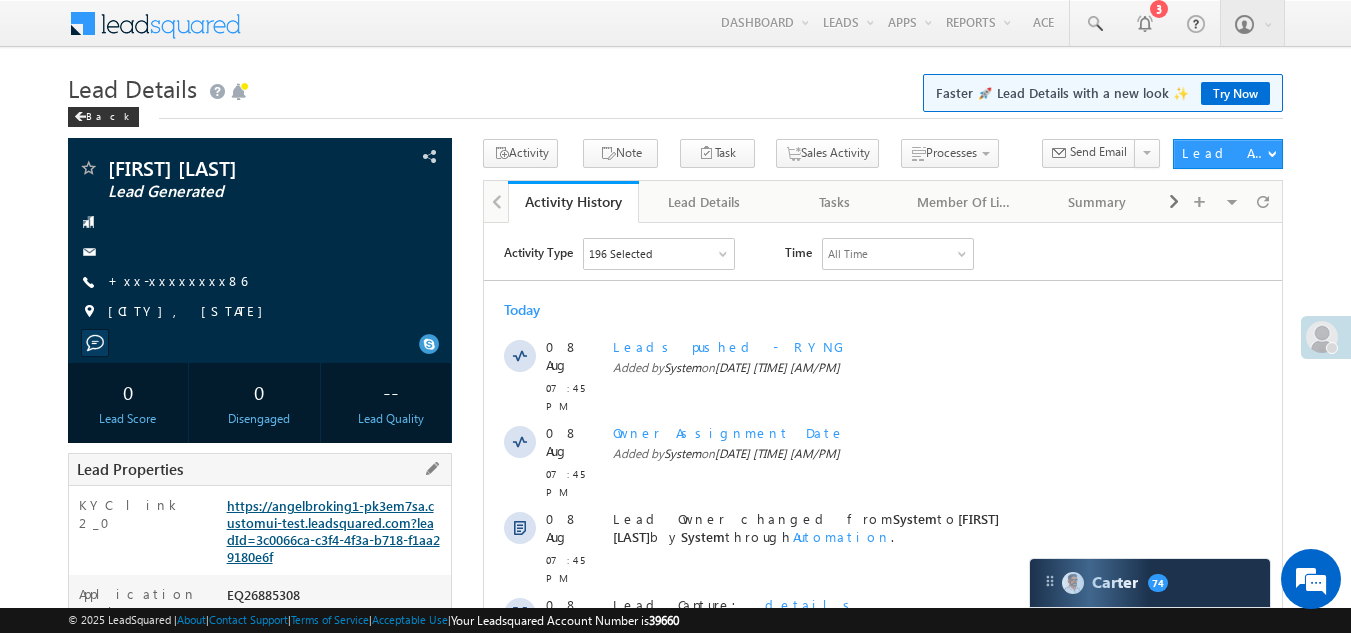 click on "https://angelbroking1-pk3em7sa.customui-test.leadsquared.com?leadId=3c0066ca-c3f4-4f3a-b718-f1aa29180e6f" at bounding box center [333, 531] 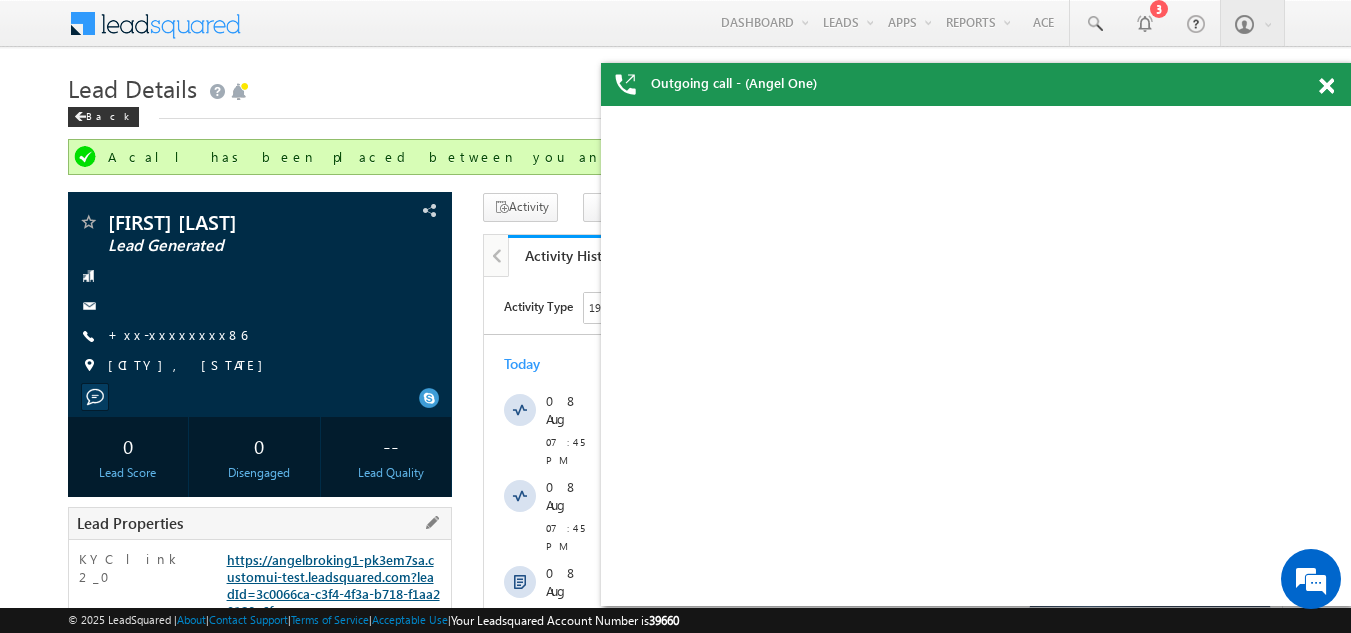 scroll, scrollTop: 0, scrollLeft: 0, axis: both 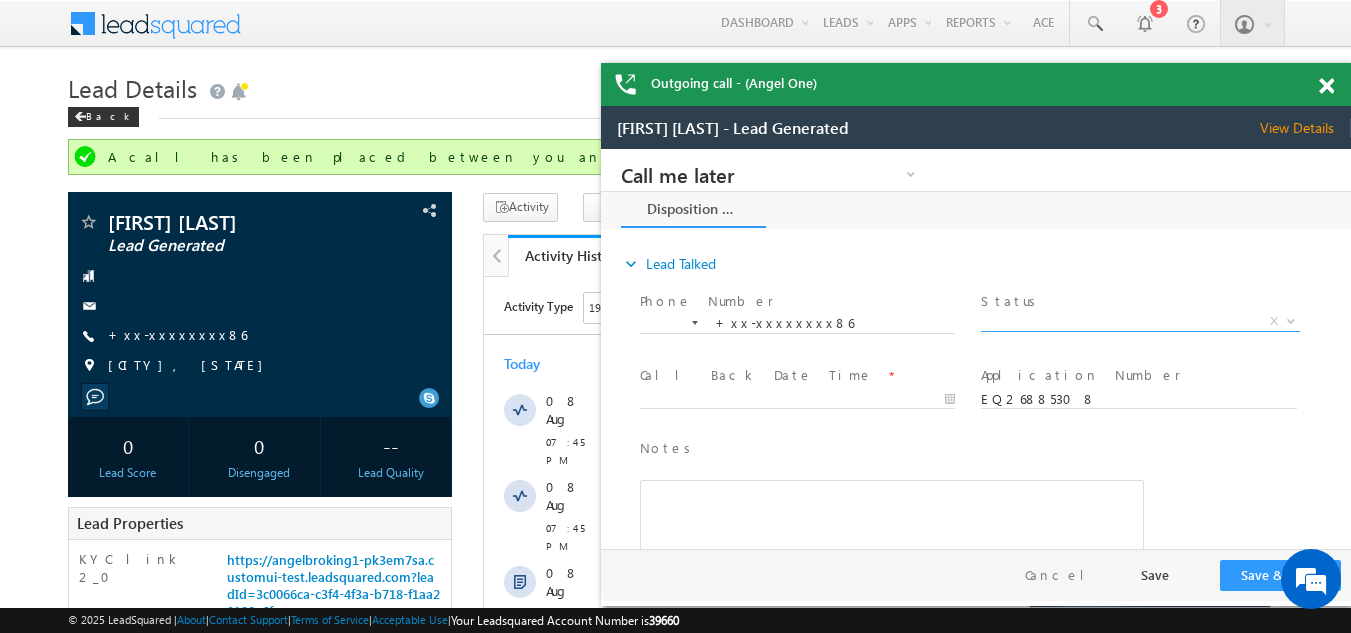 click on "X" at bounding box center [1140, 322] 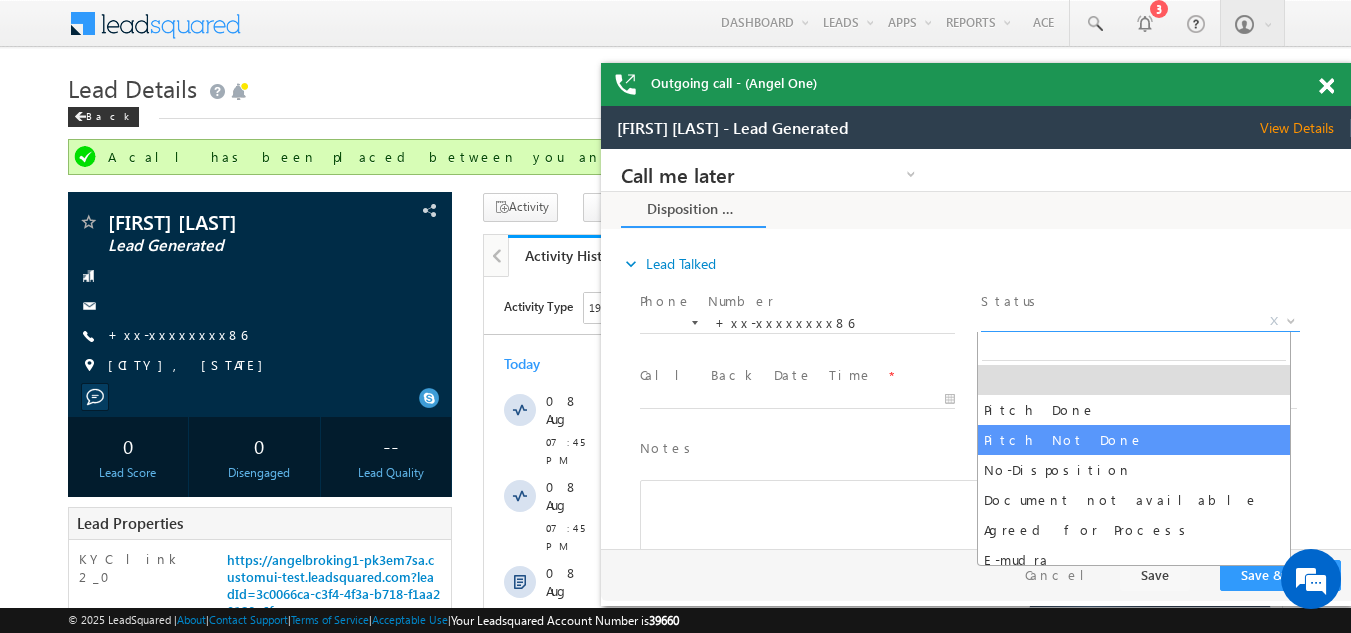 select on "Pitch Not Done" 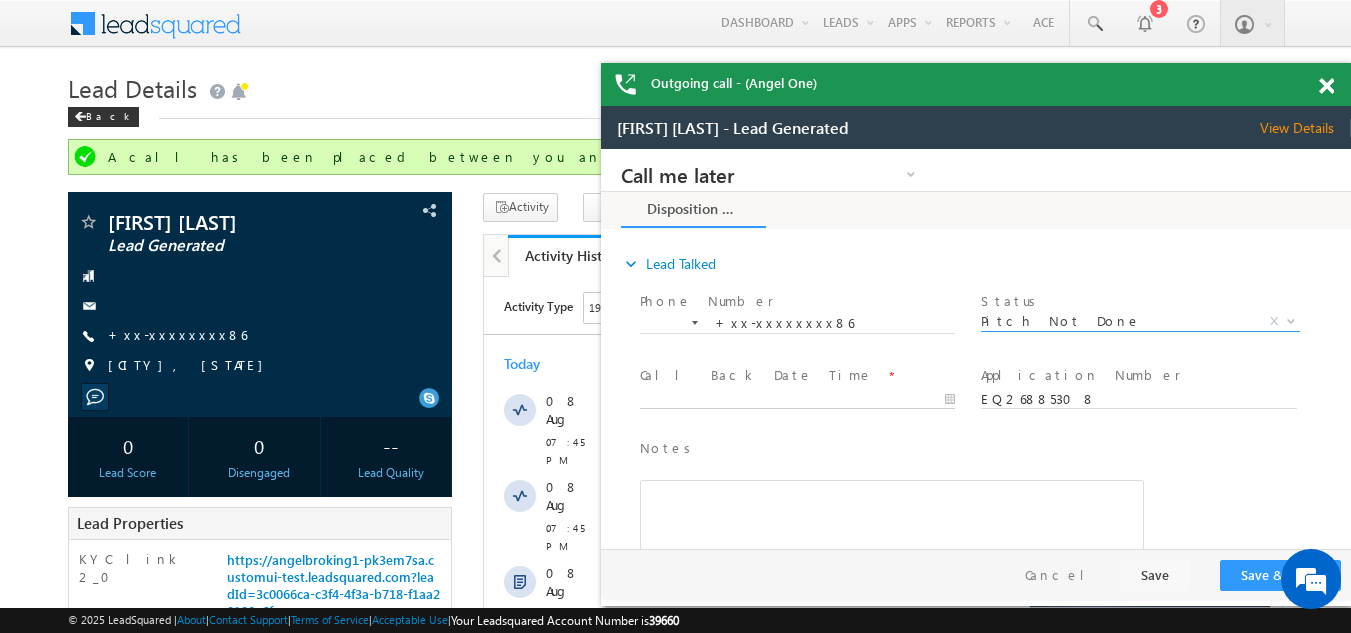 type on "08/08/25 7:58 PM" 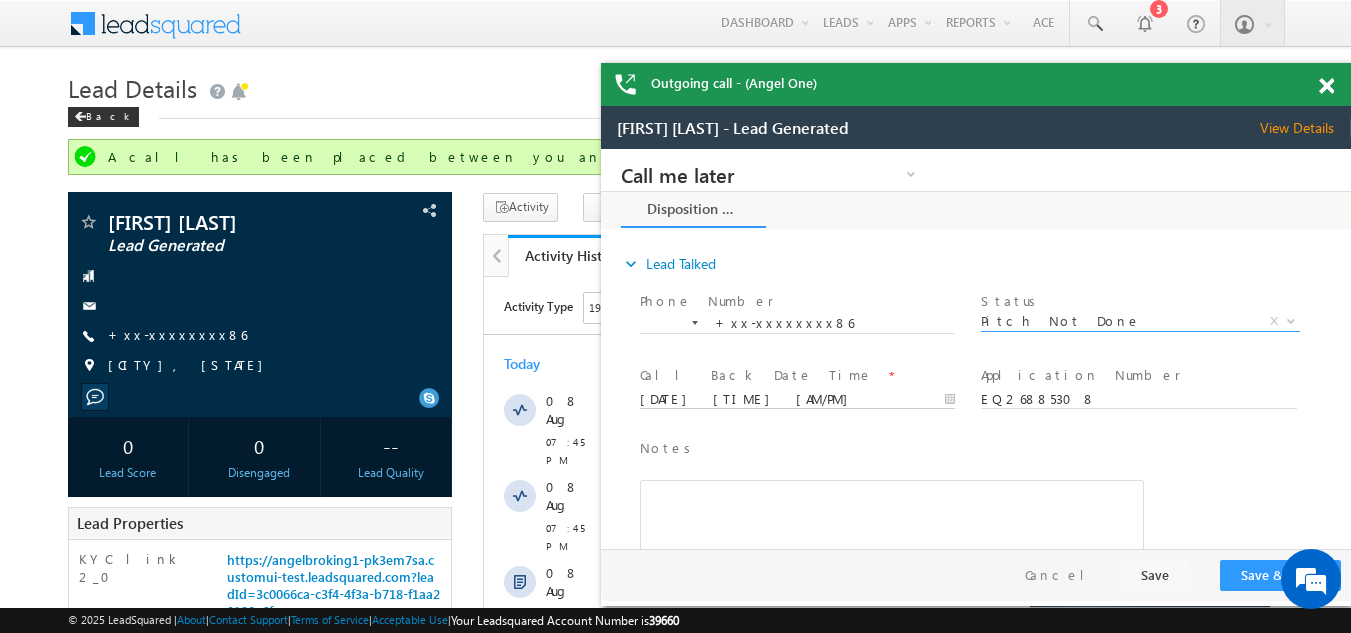 click on "08/08/25 7:58 PM" at bounding box center (797, 400) 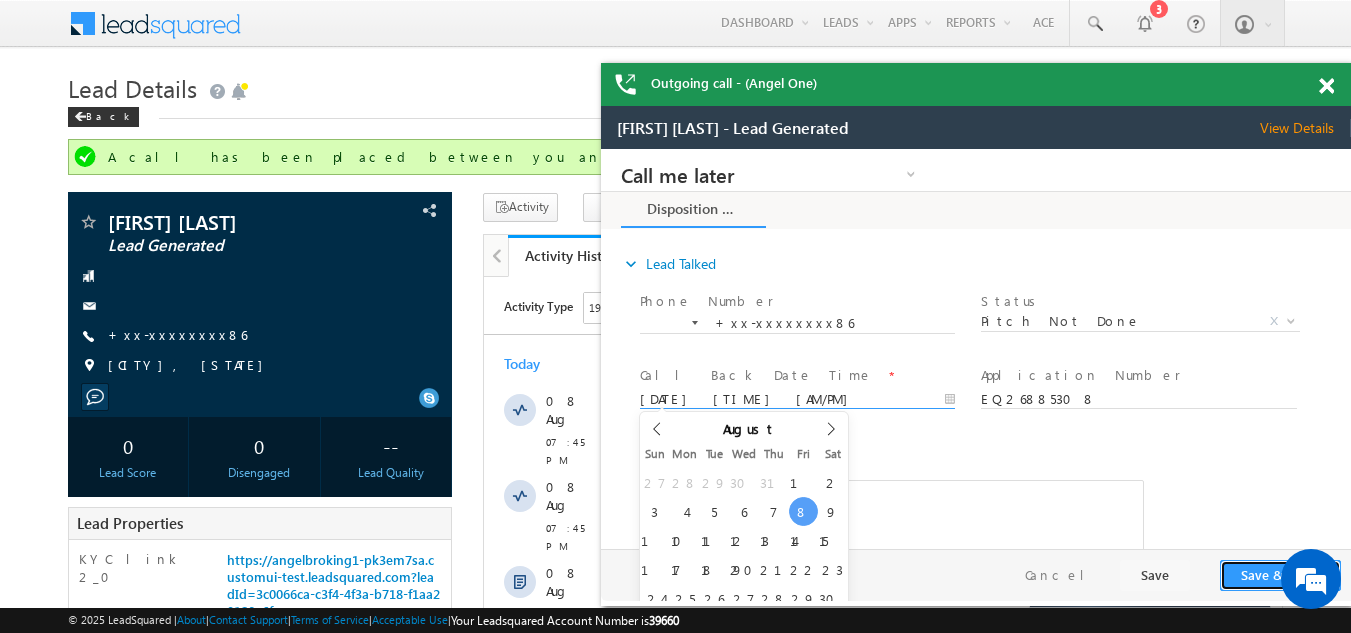 click on "Save & Close" at bounding box center [1280, 575] 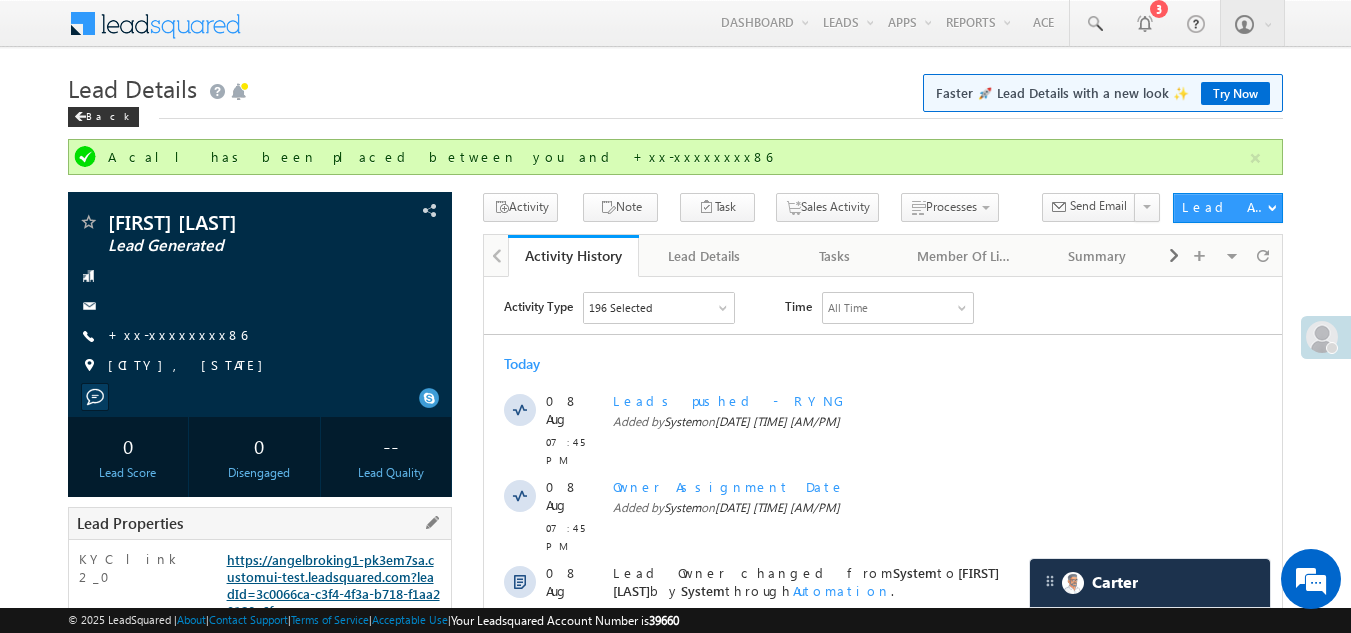 click on "https://angelbroking1-pk3em7sa.customui-test.leadsquared.com?leadId=3c0066ca-c3f4-4f3a-b718-f1aa29180e6f" at bounding box center (333, 585) 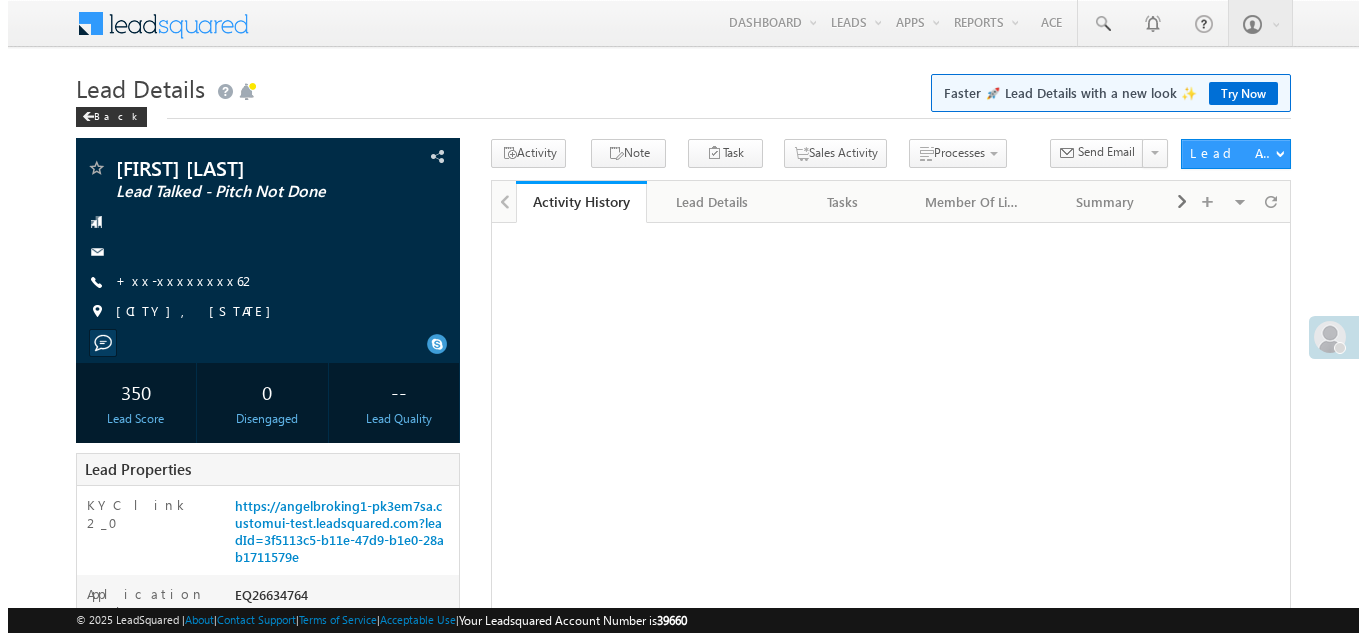 scroll, scrollTop: 0, scrollLeft: 0, axis: both 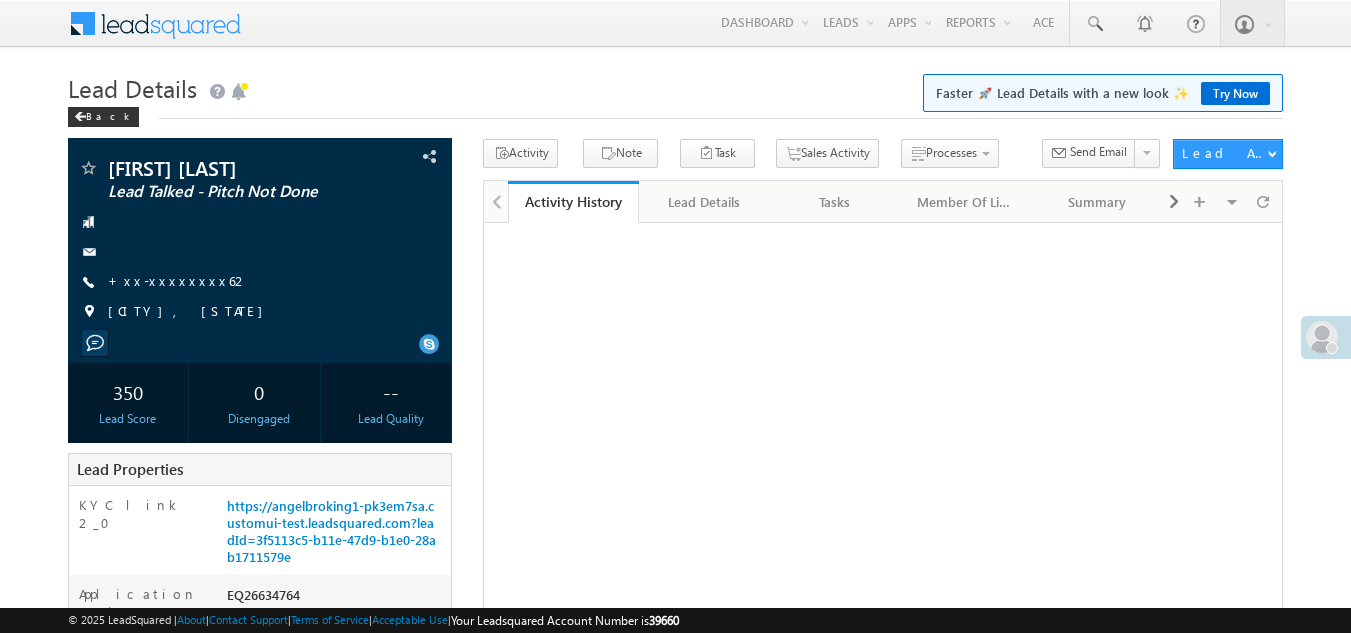 click on "+xx-xxxxxxxx62" at bounding box center (178, 280) 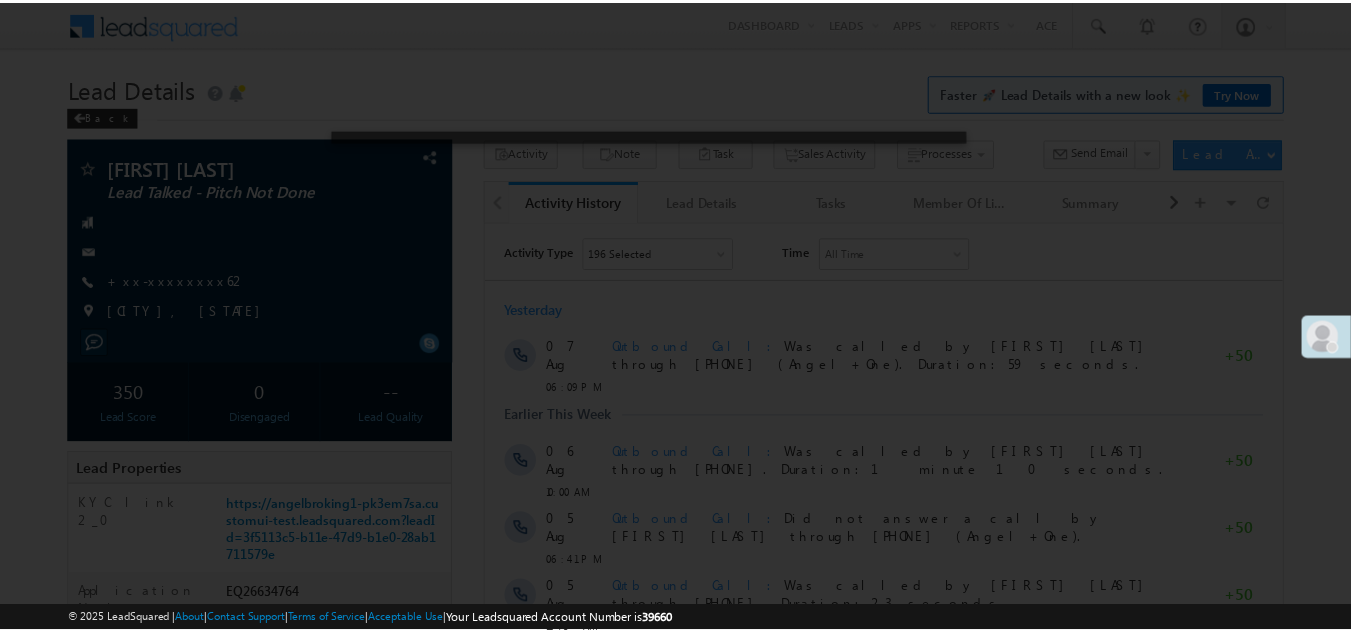 scroll, scrollTop: 0, scrollLeft: 0, axis: both 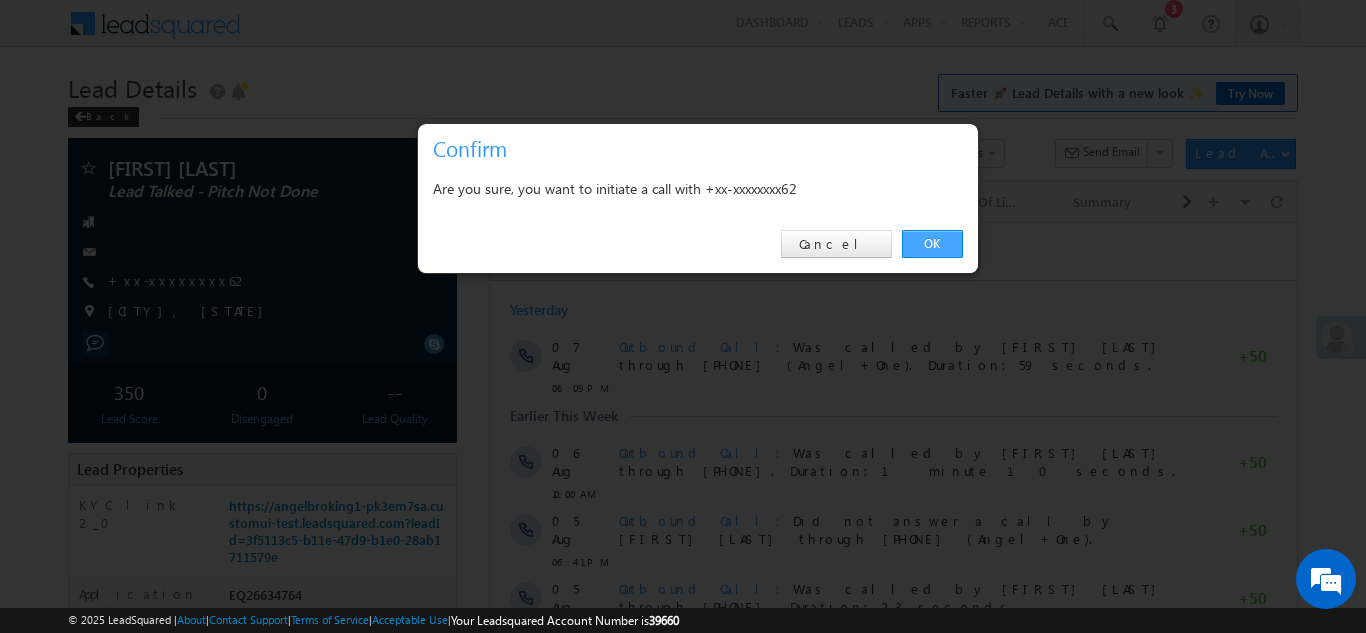 drag, startPoint x: 940, startPoint y: 241, endPoint x: 454, endPoint y: 16, distance: 535.5567 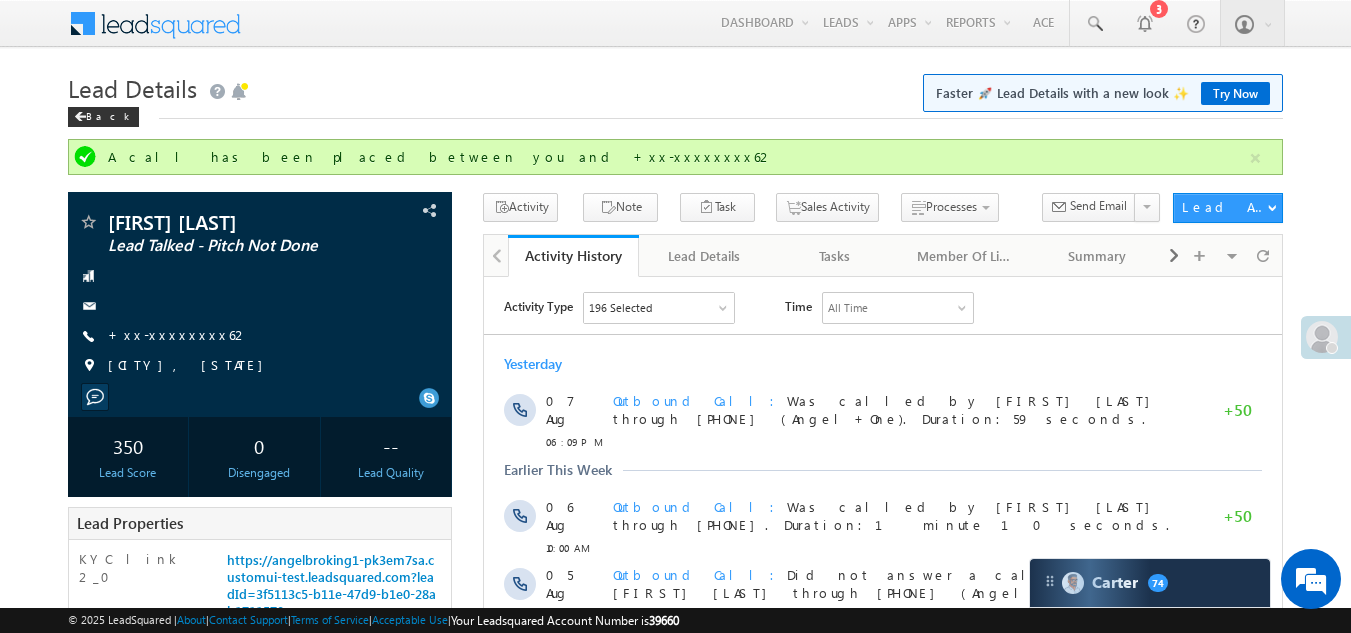 scroll, scrollTop: 0, scrollLeft: 0, axis: both 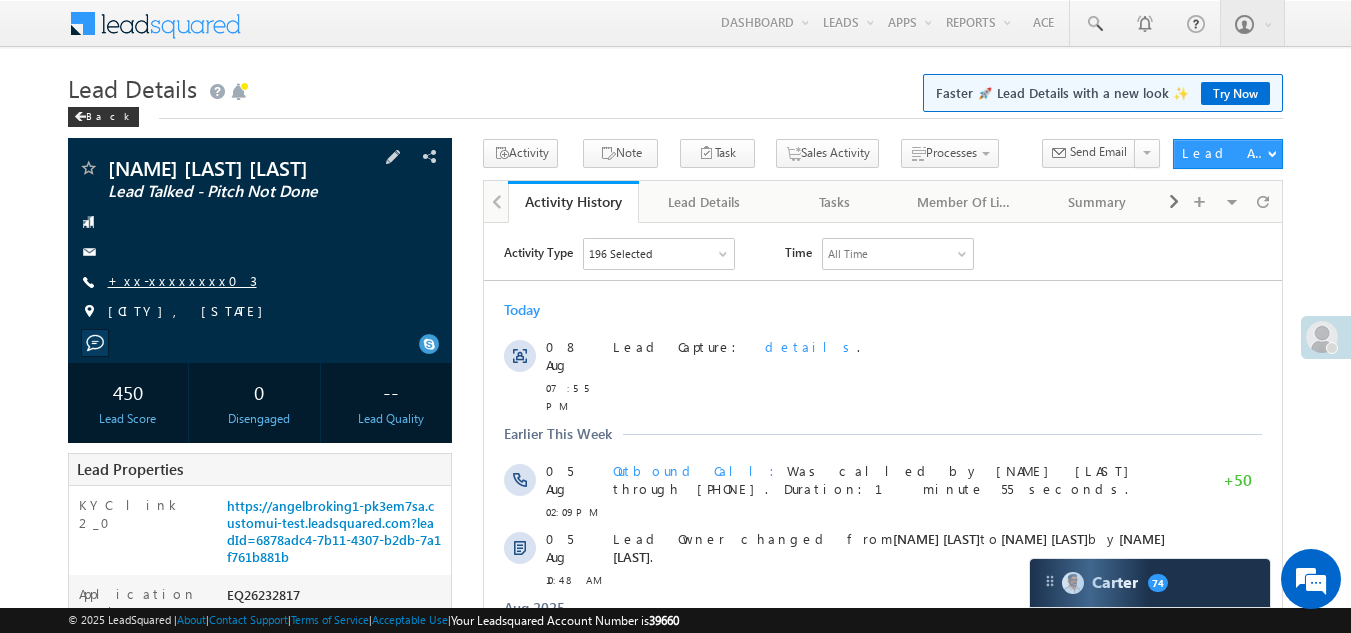 click on "+xx-xxxxxxxx03" at bounding box center [182, 280] 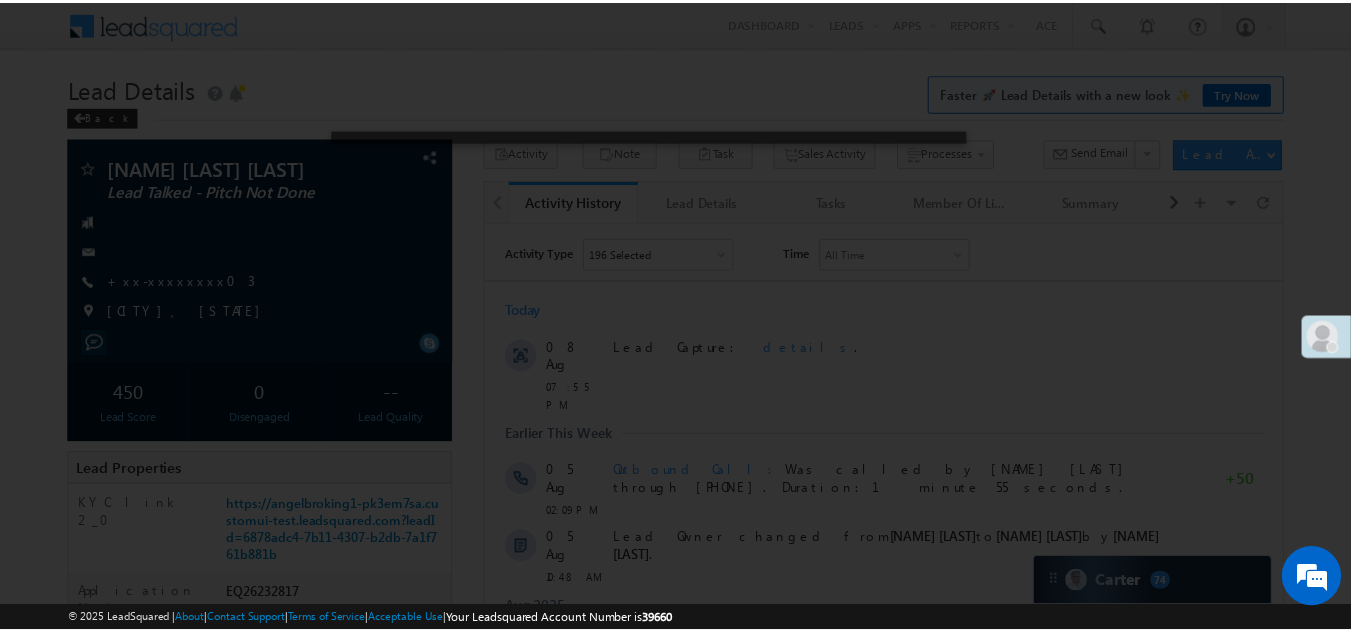scroll, scrollTop: 0, scrollLeft: 0, axis: both 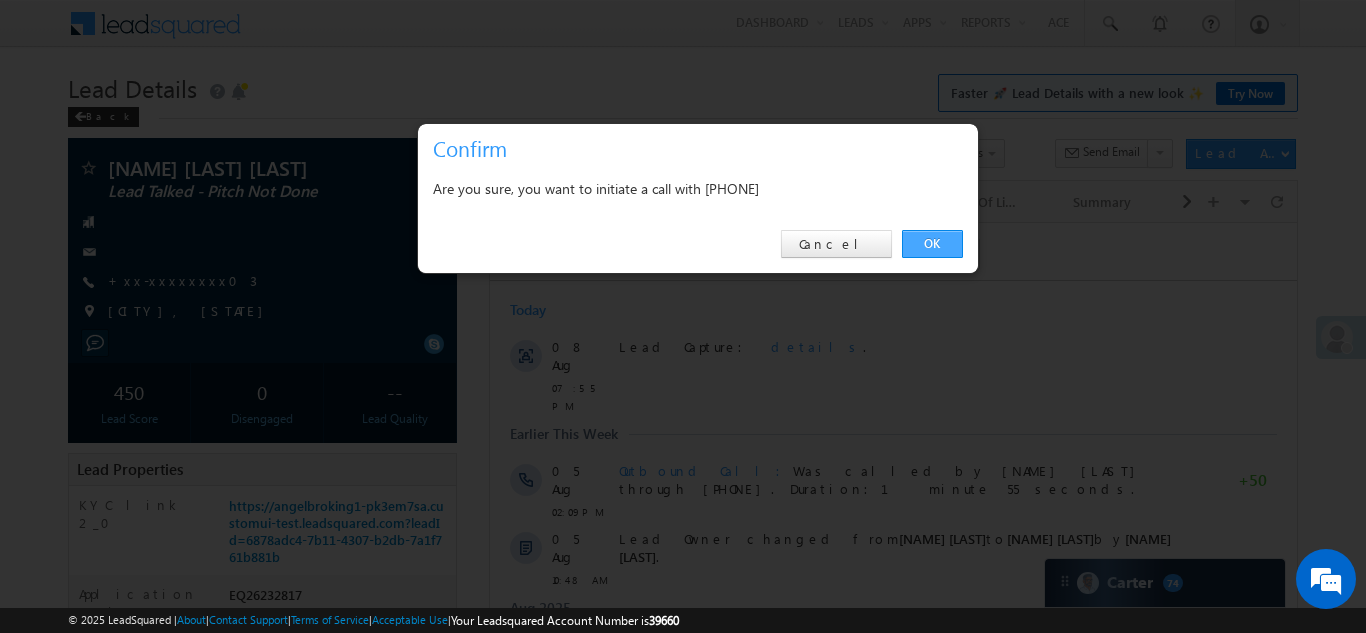 click on "OK" at bounding box center (932, 244) 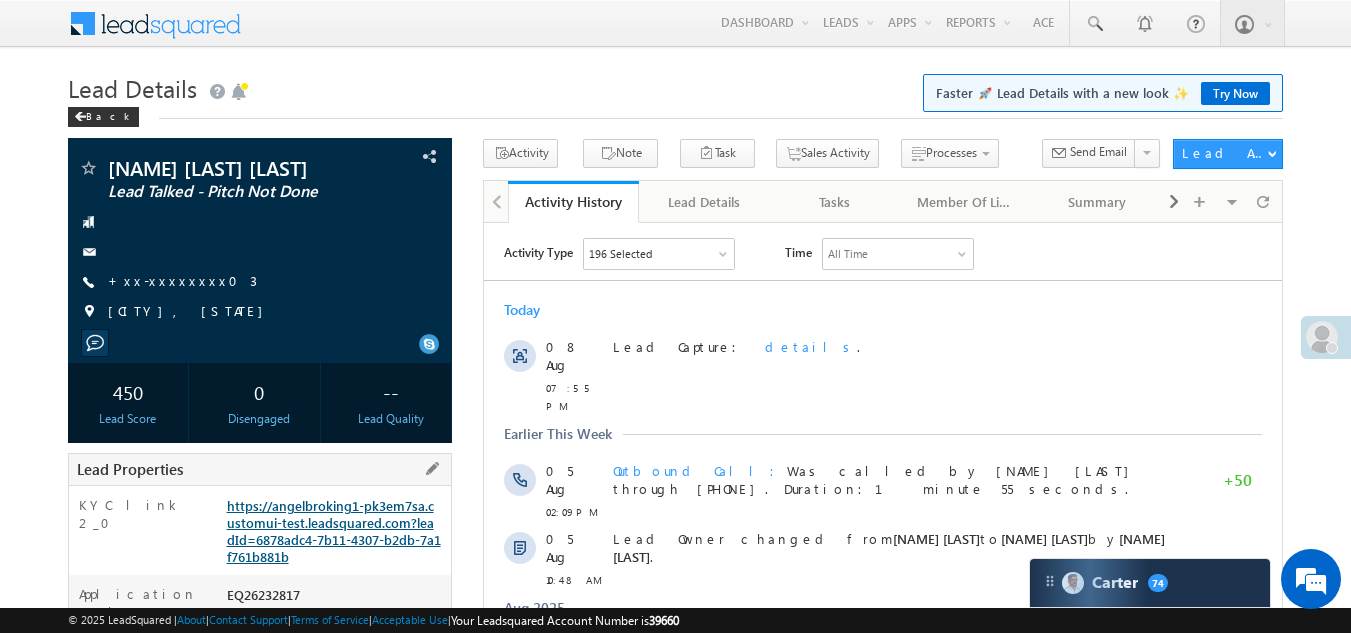 click on "https://angelbroking1-pk3em7sa.customui-test.leadsquared.com?leadId=6878adc4-7b11-4307-b2db-7a1f761b881b" at bounding box center (334, 531) 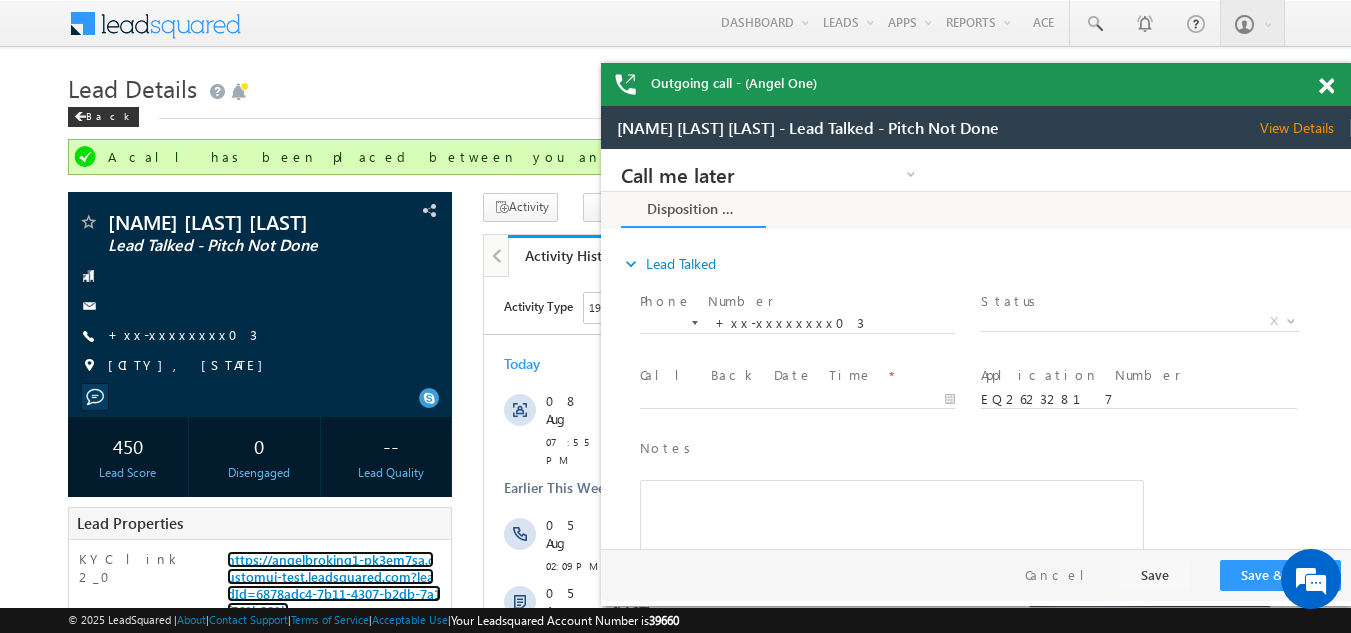 scroll, scrollTop: 0, scrollLeft: 0, axis: both 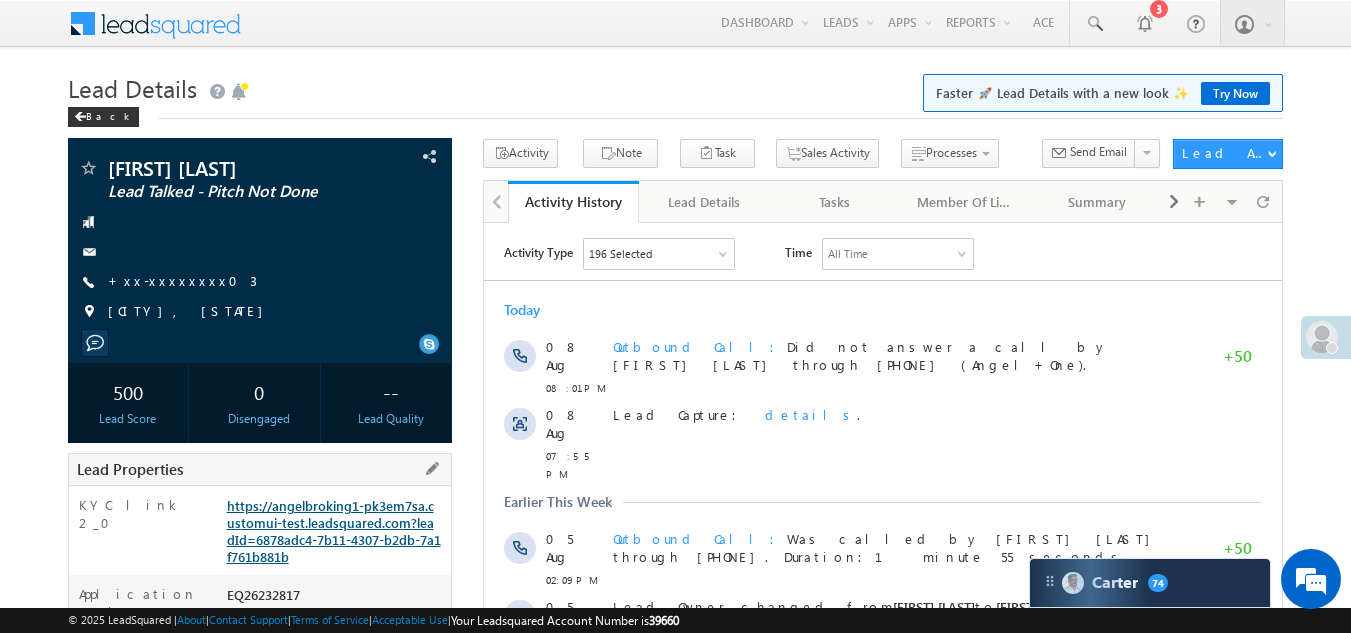 click on "https://angelbroking1-pk3em7sa.customui-test.leadsquared.com?leadId=6878adc4-7b11-4307-b2db-7a1f761b881b" at bounding box center (334, 531) 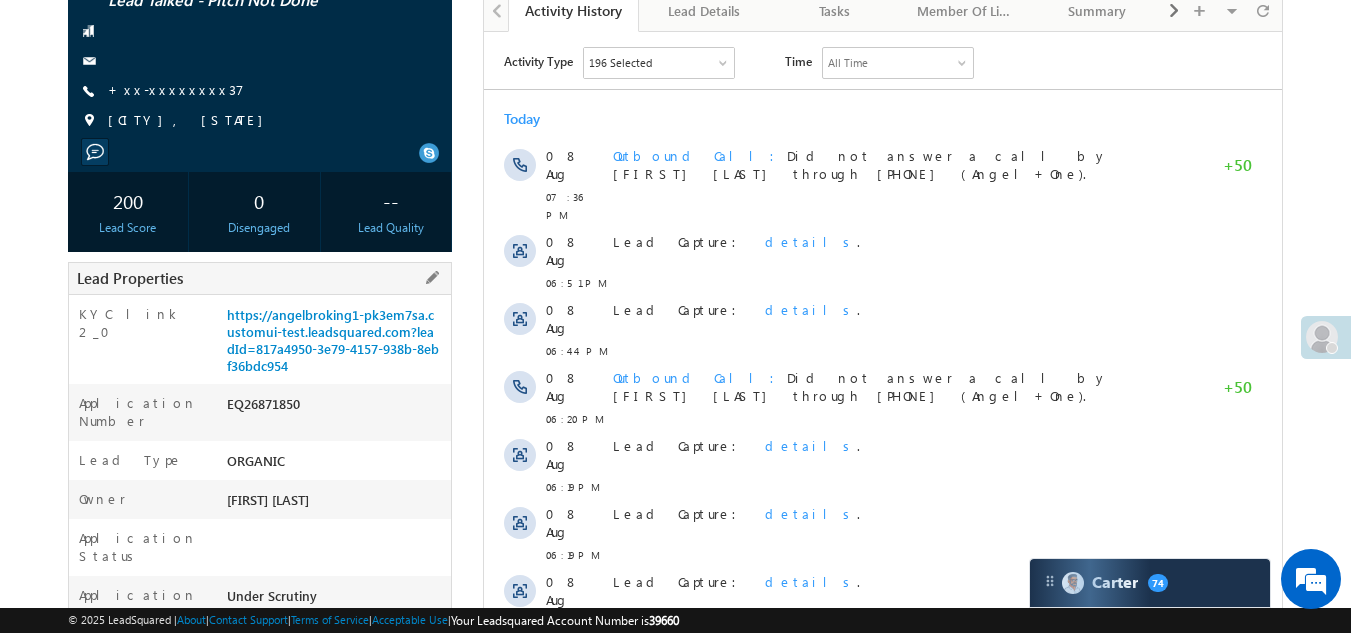 scroll, scrollTop: 0, scrollLeft: 0, axis: both 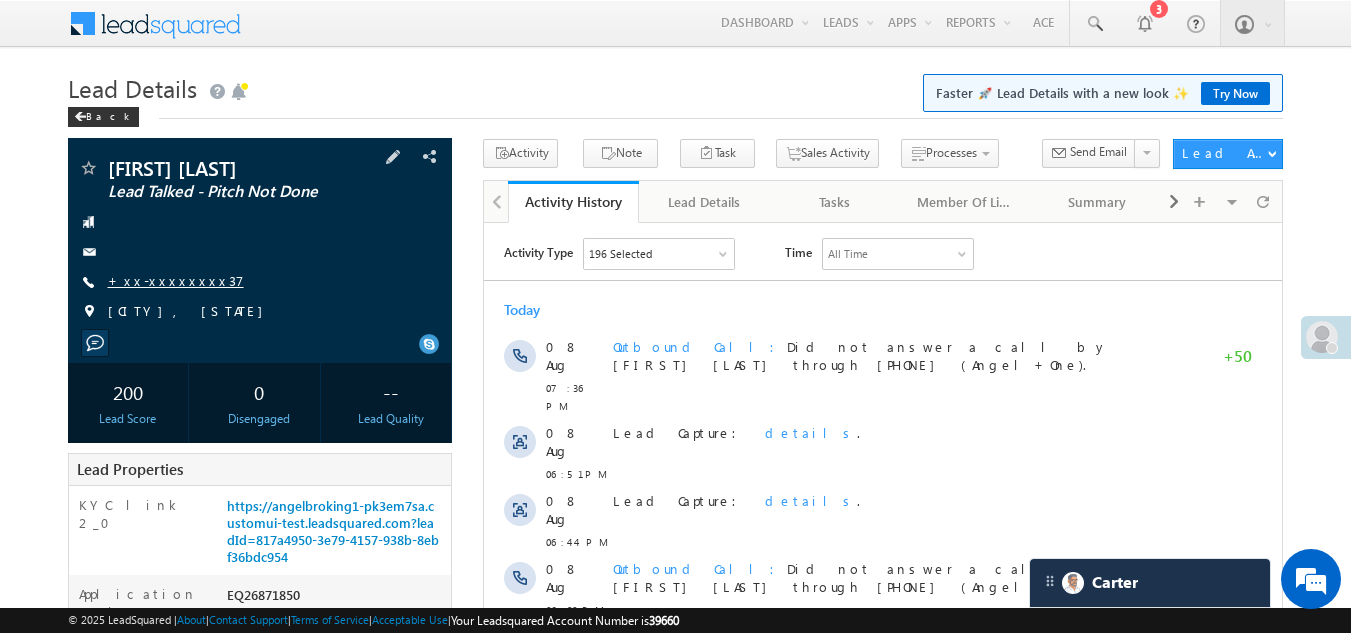 click on "+xx-xxxxxxxx37" at bounding box center [176, 280] 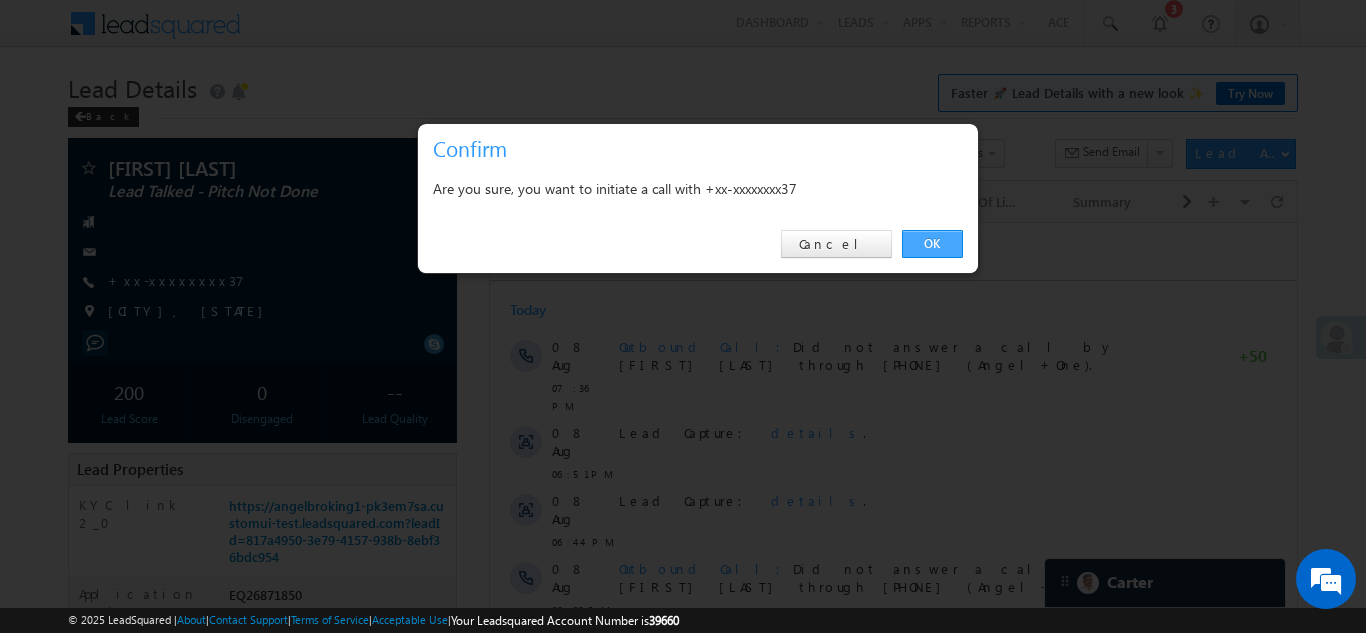 click on "OK" at bounding box center [932, 244] 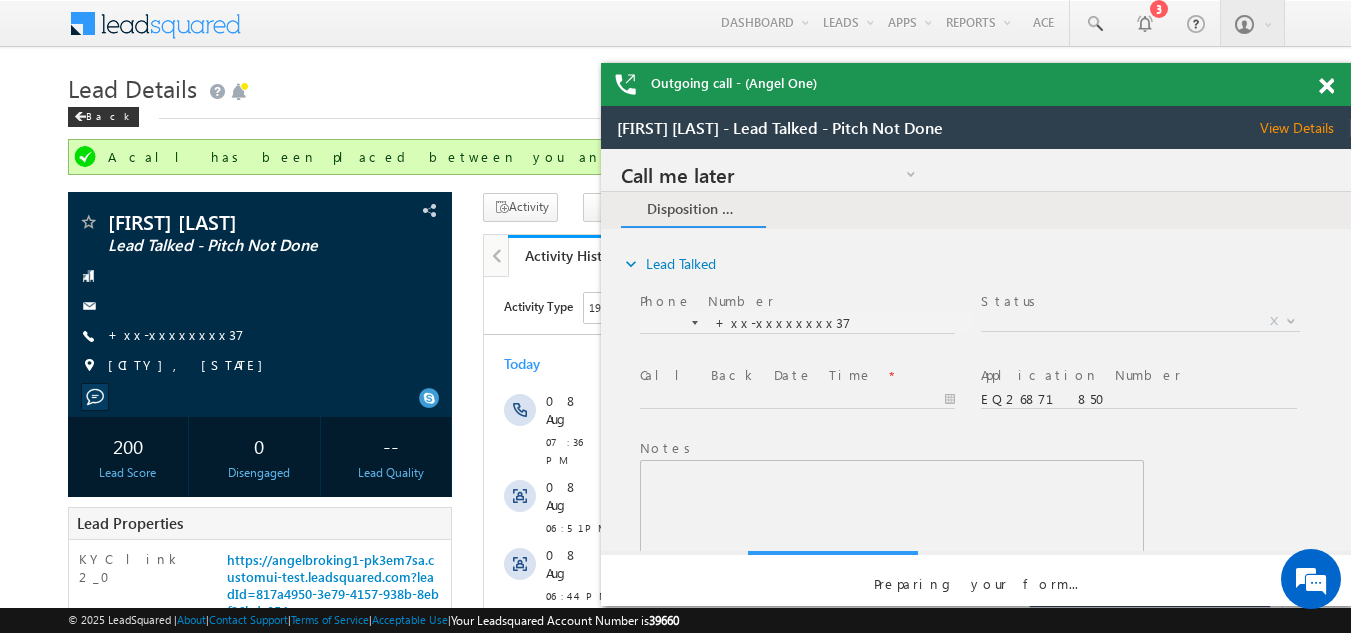 scroll, scrollTop: 0, scrollLeft: 0, axis: both 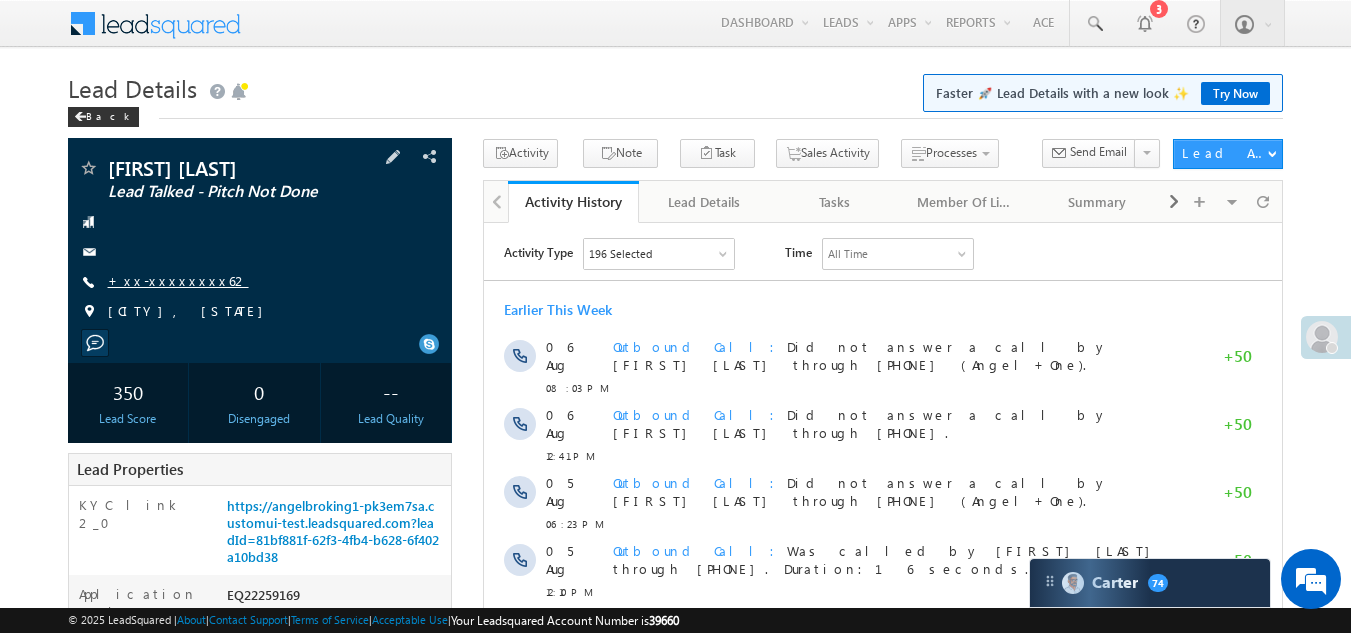 click on "+xx-xxxxxxxx62" at bounding box center [178, 280] 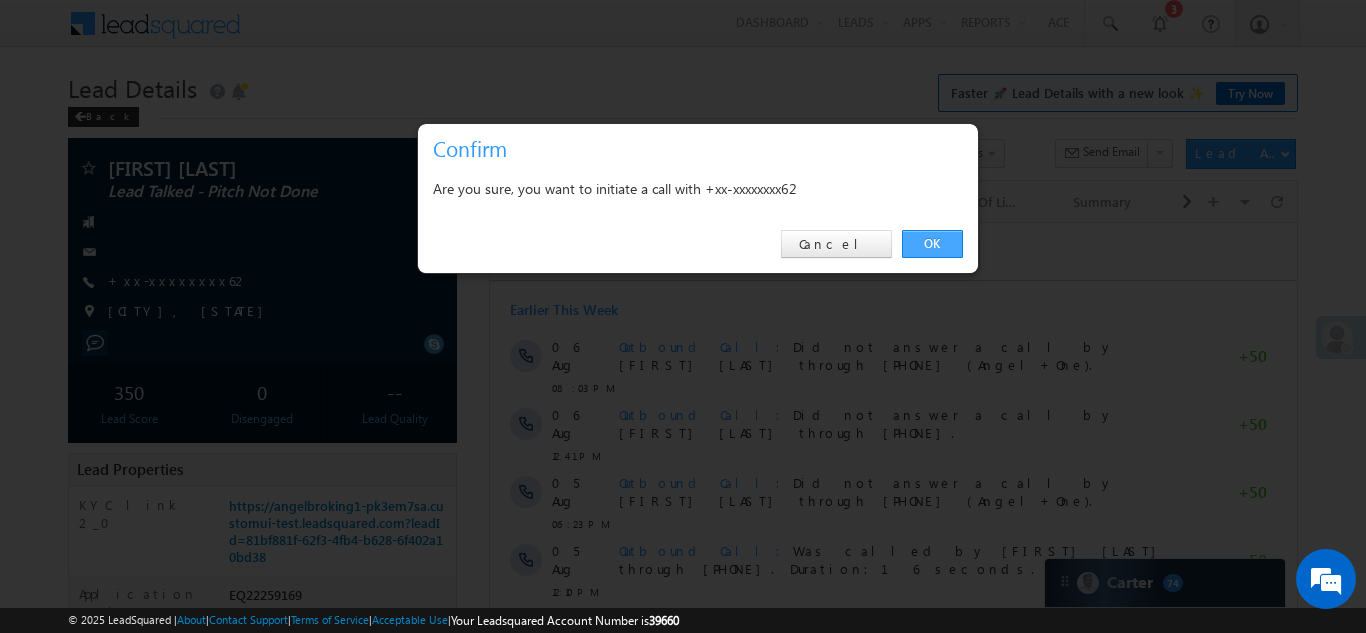 click on "OK" at bounding box center (932, 244) 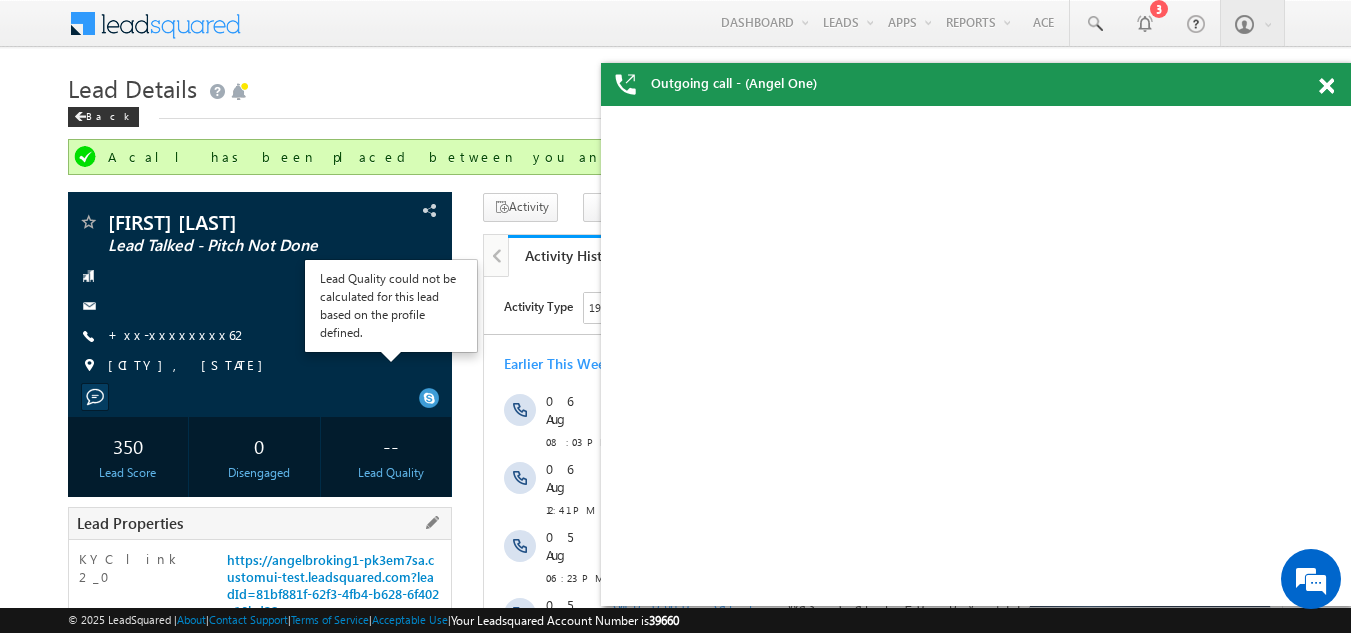 scroll, scrollTop: 0, scrollLeft: 0, axis: both 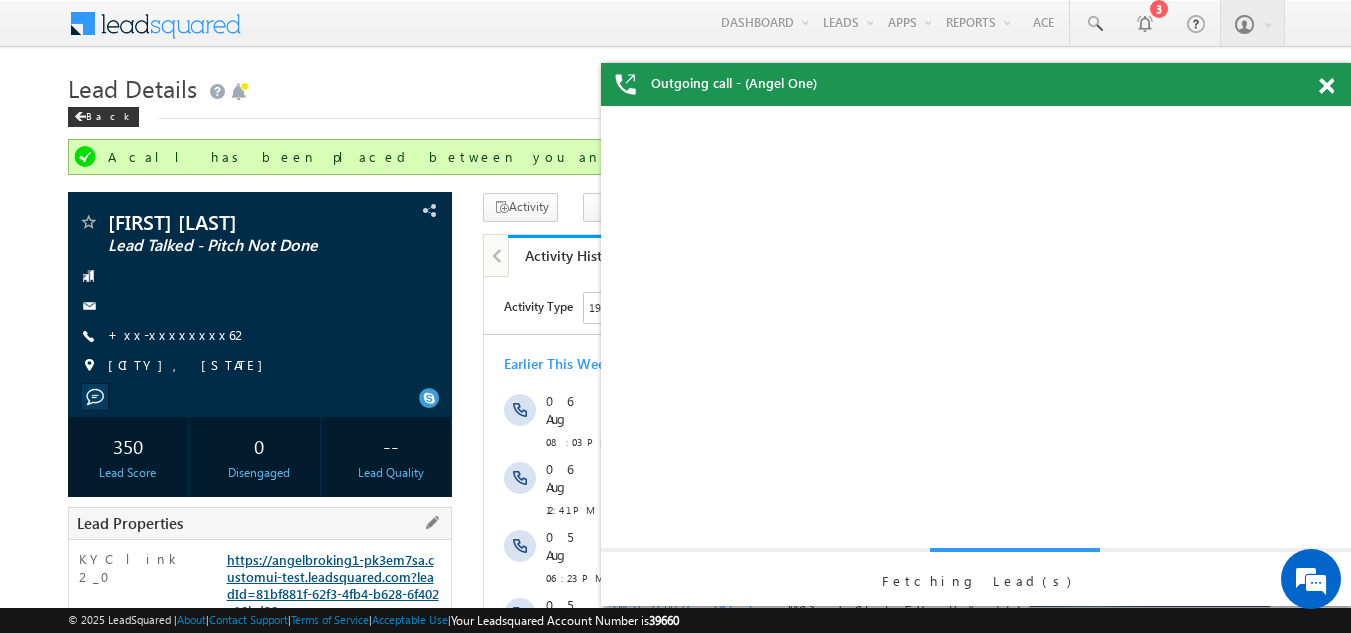 click on "https://angelbroking1-pk3em7sa.customui-test.leadsquared.com?leadId=81bf881f-62f3-4fb4-b628-6f402a10bd38" at bounding box center (333, 585) 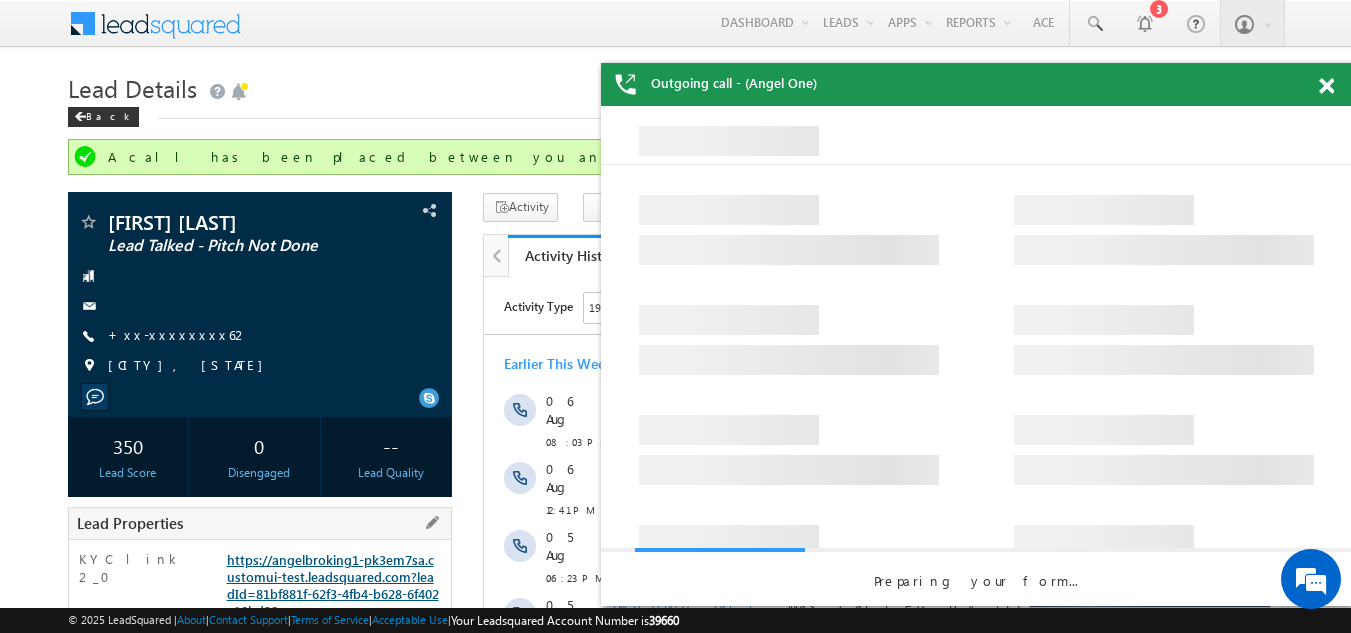 scroll, scrollTop: 0, scrollLeft: 0, axis: both 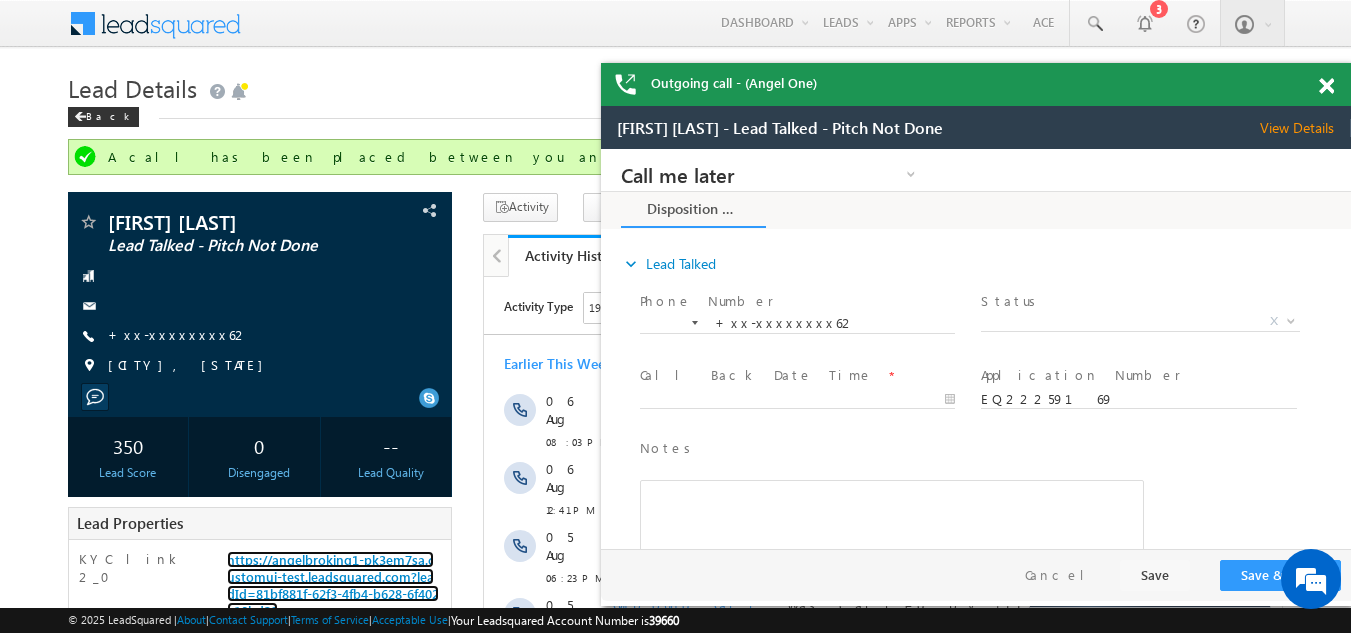 click at bounding box center [1326, 86] 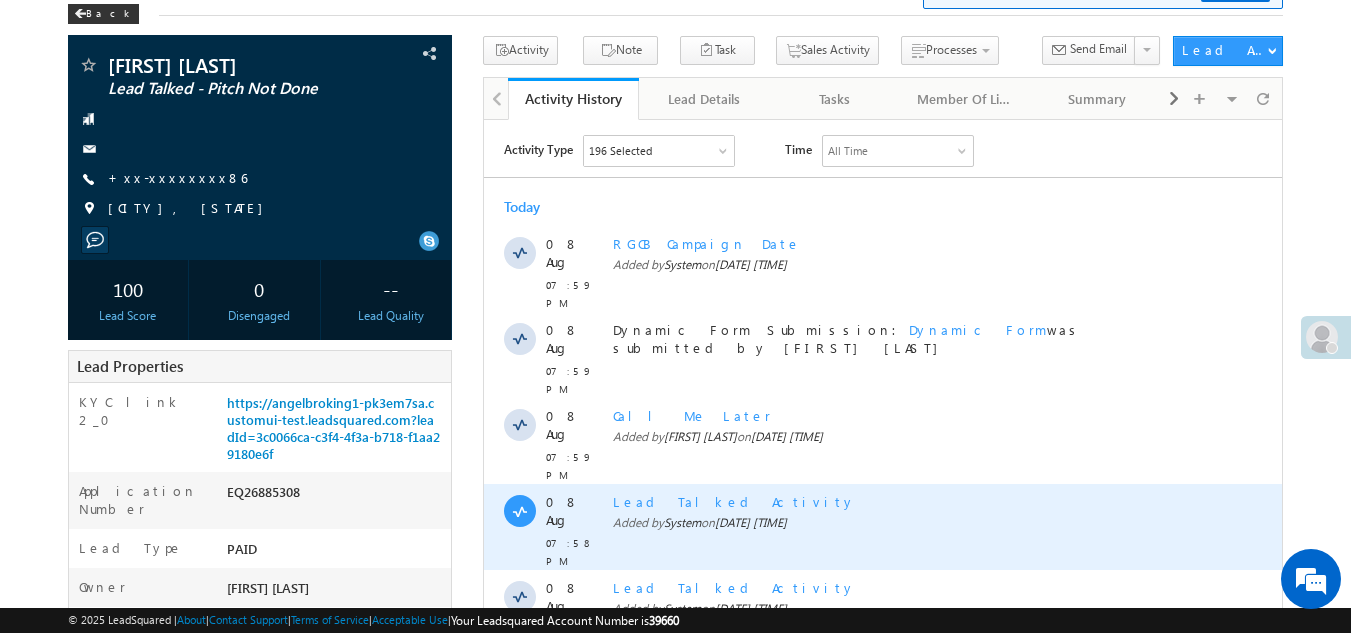 scroll, scrollTop: 0, scrollLeft: 0, axis: both 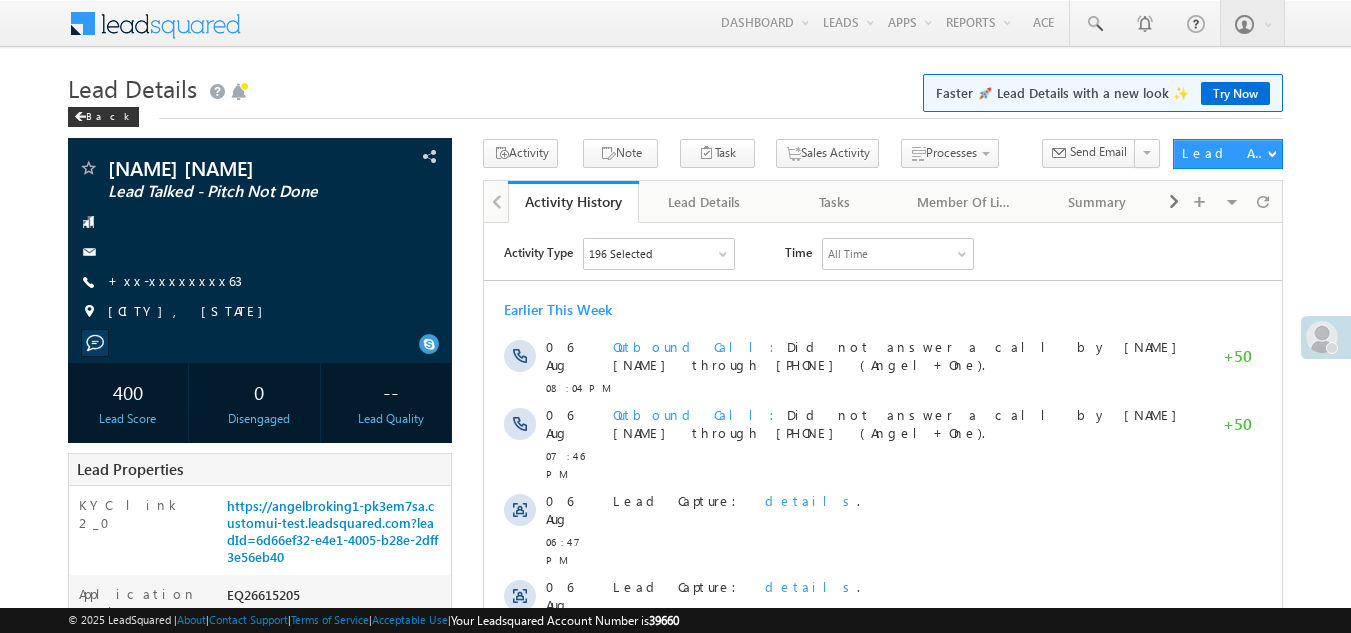 click on "+xx-xxxxxxxx63" at bounding box center (175, 280) 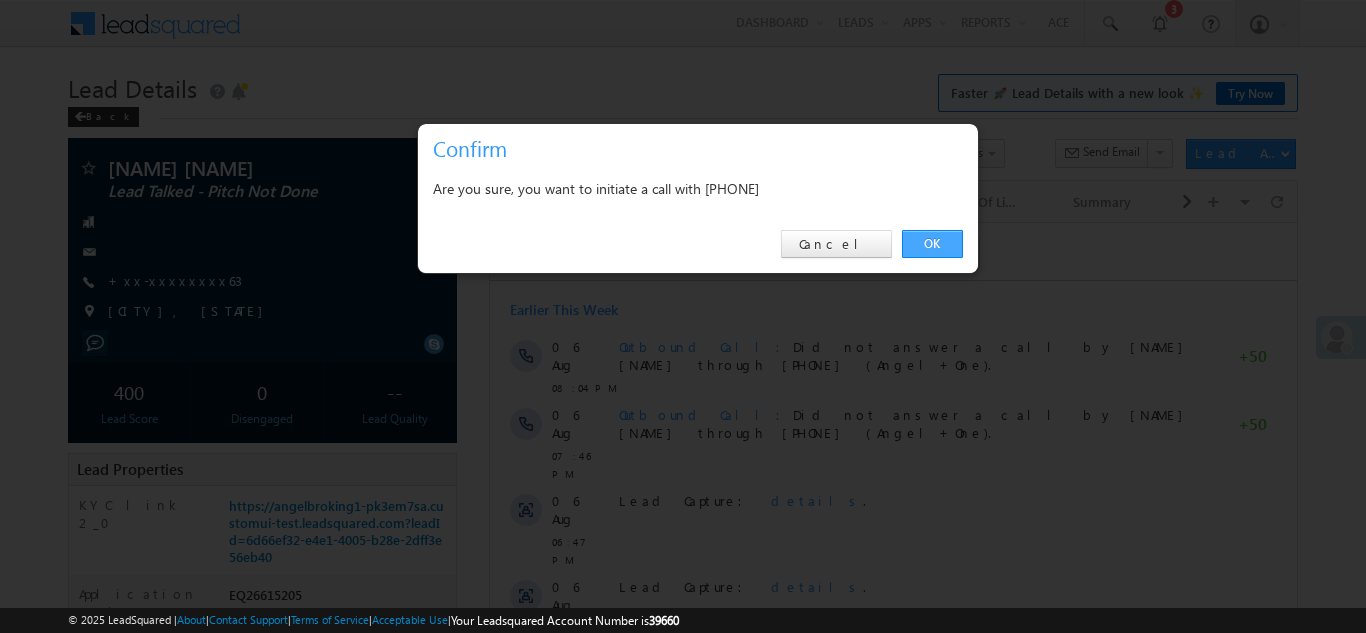 click on "OK" at bounding box center [932, 244] 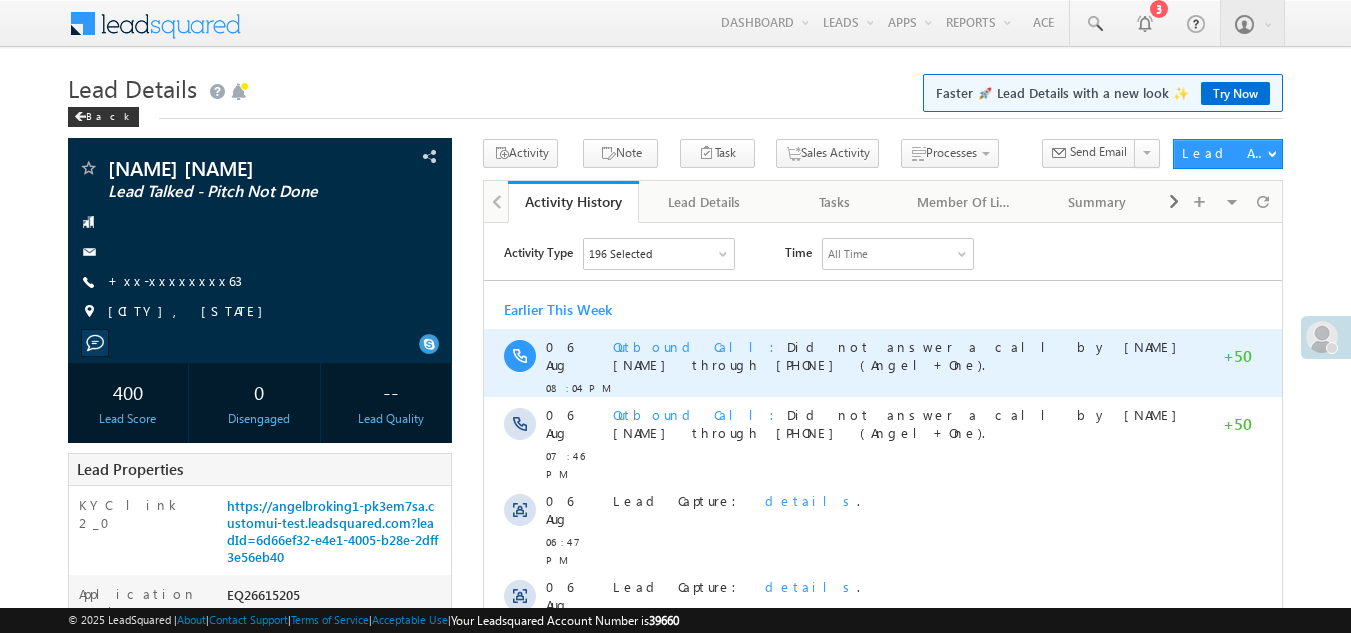 scroll, scrollTop: 200, scrollLeft: 0, axis: vertical 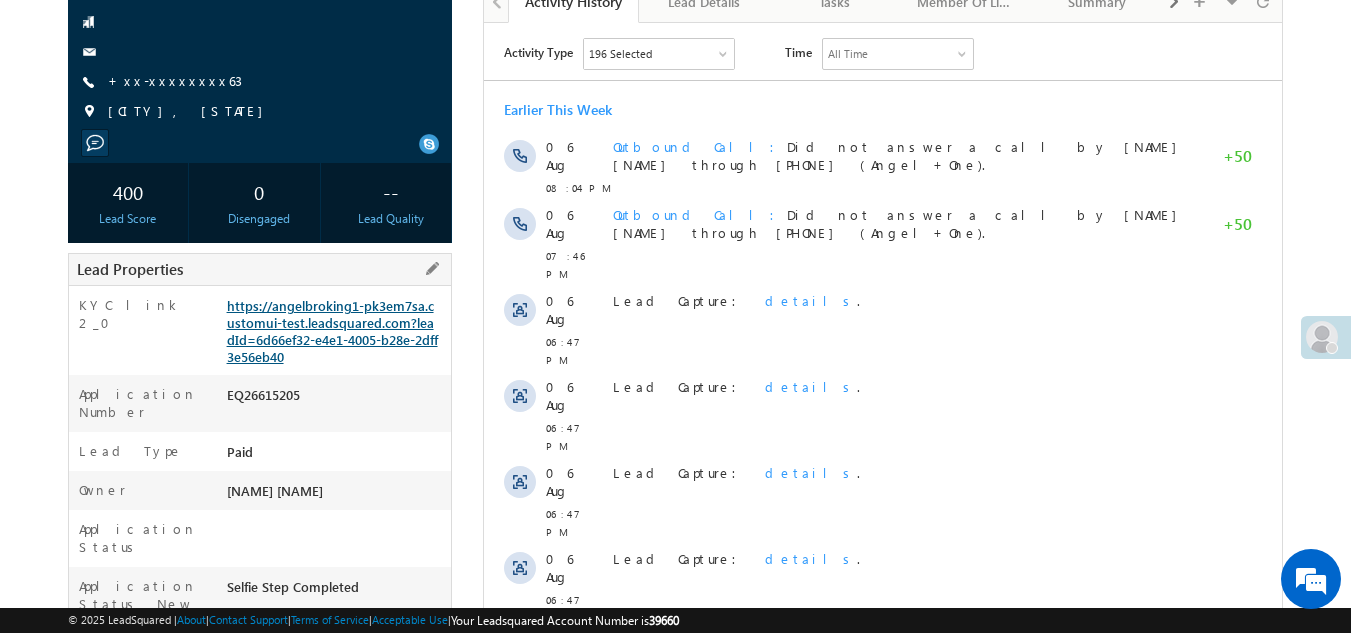click on "https://angelbroking1-pk3em7sa.customui-test.leadsquared.com?leadId=6d66ef32-e4e1-4005-b28e-2dff3e56eb40" at bounding box center (332, 331) 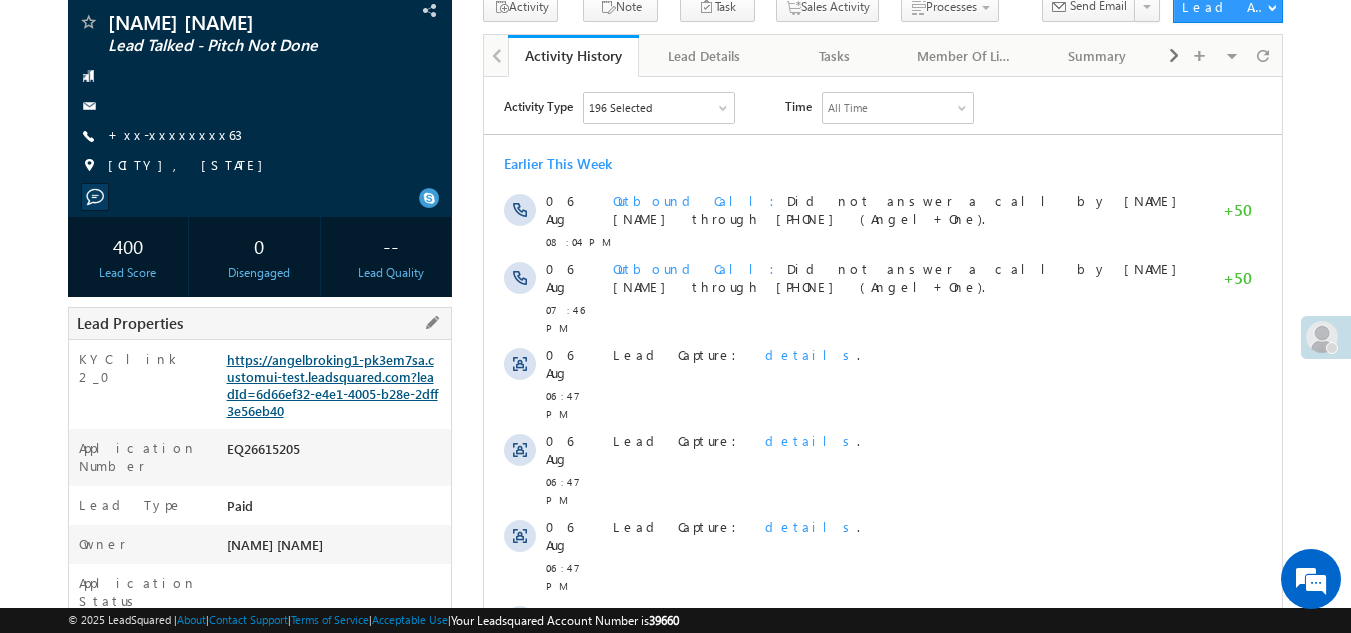 scroll, scrollTop: 254, scrollLeft: 0, axis: vertical 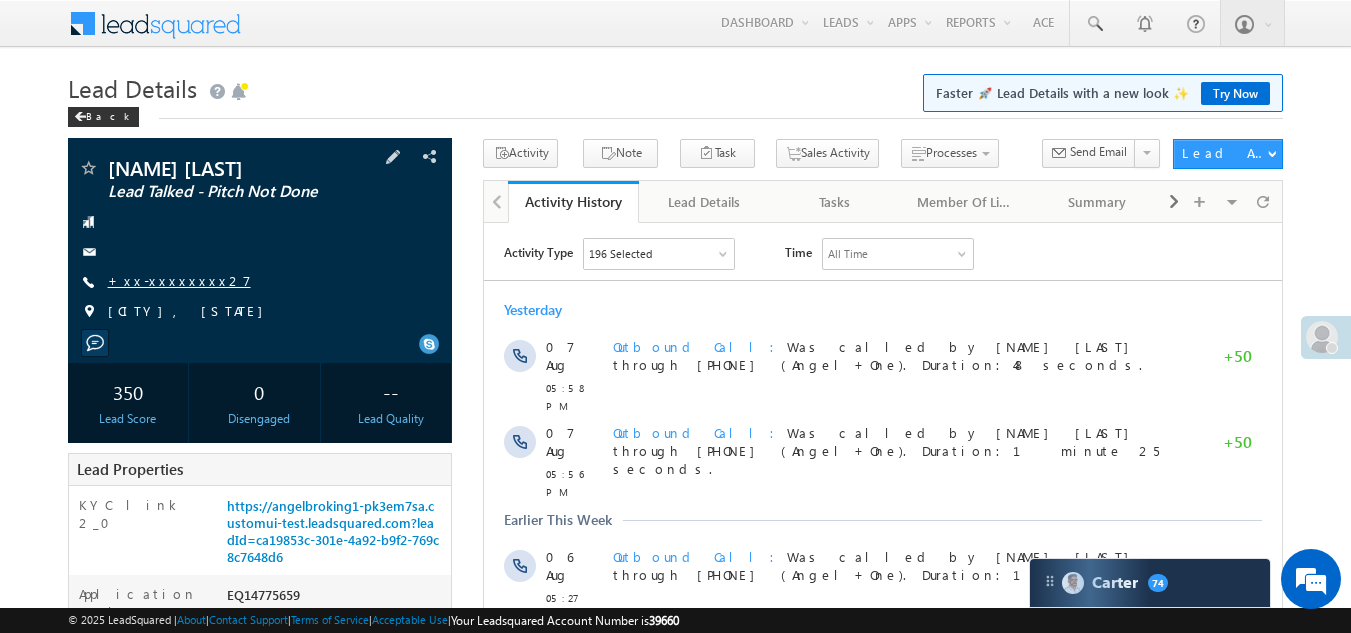 click on "+xx-xxxxxxxx27" at bounding box center [179, 280] 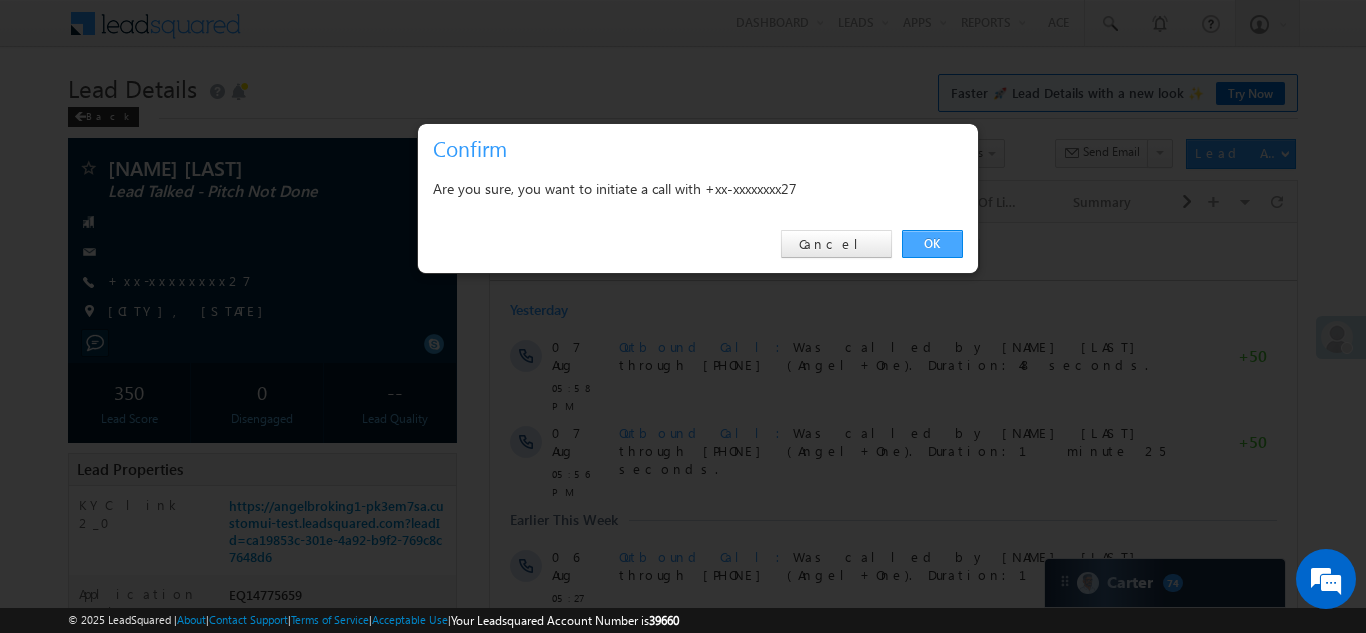 click on "OK" at bounding box center (932, 244) 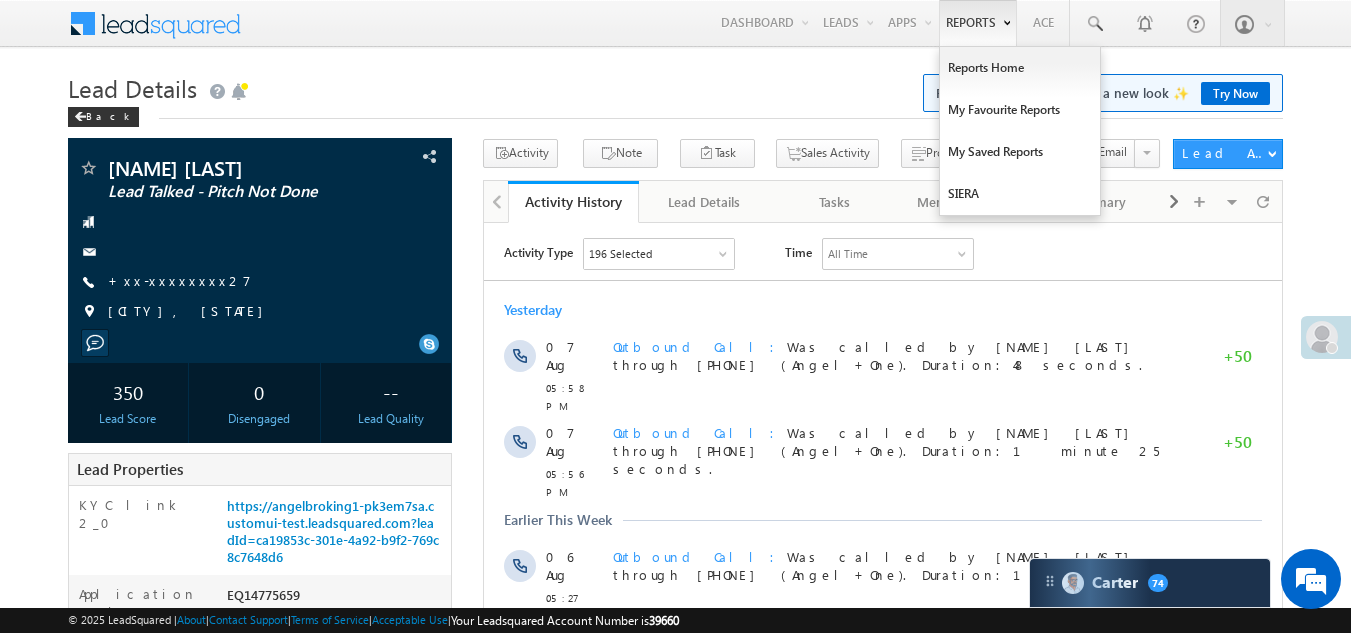 scroll, scrollTop: 0, scrollLeft: 0, axis: both 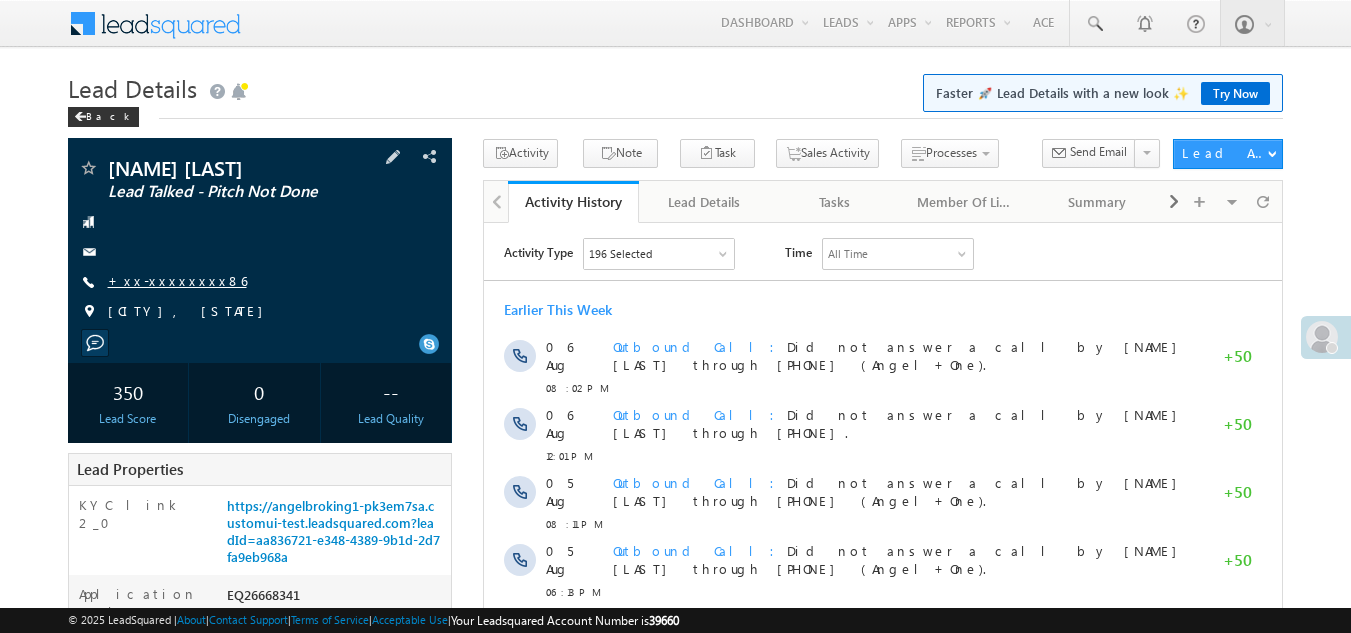 click on "+xx-xxxxxxxx86" at bounding box center (177, 280) 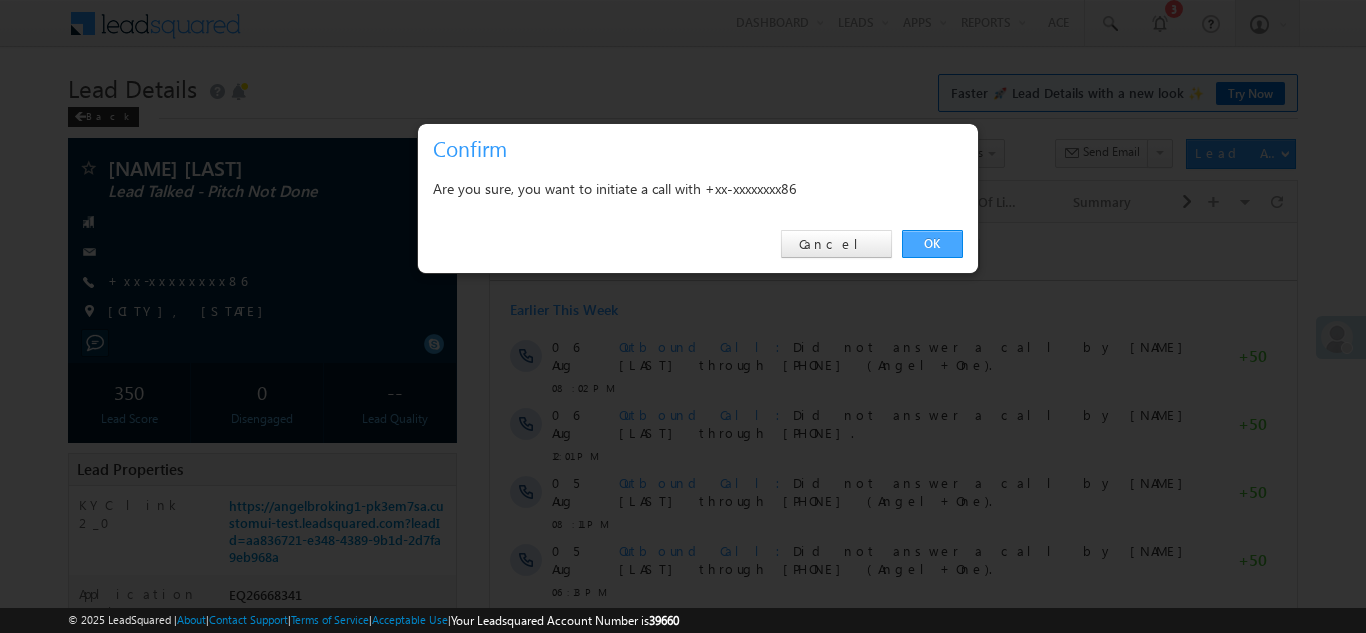 click on "OK" at bounding box center (932, 244) 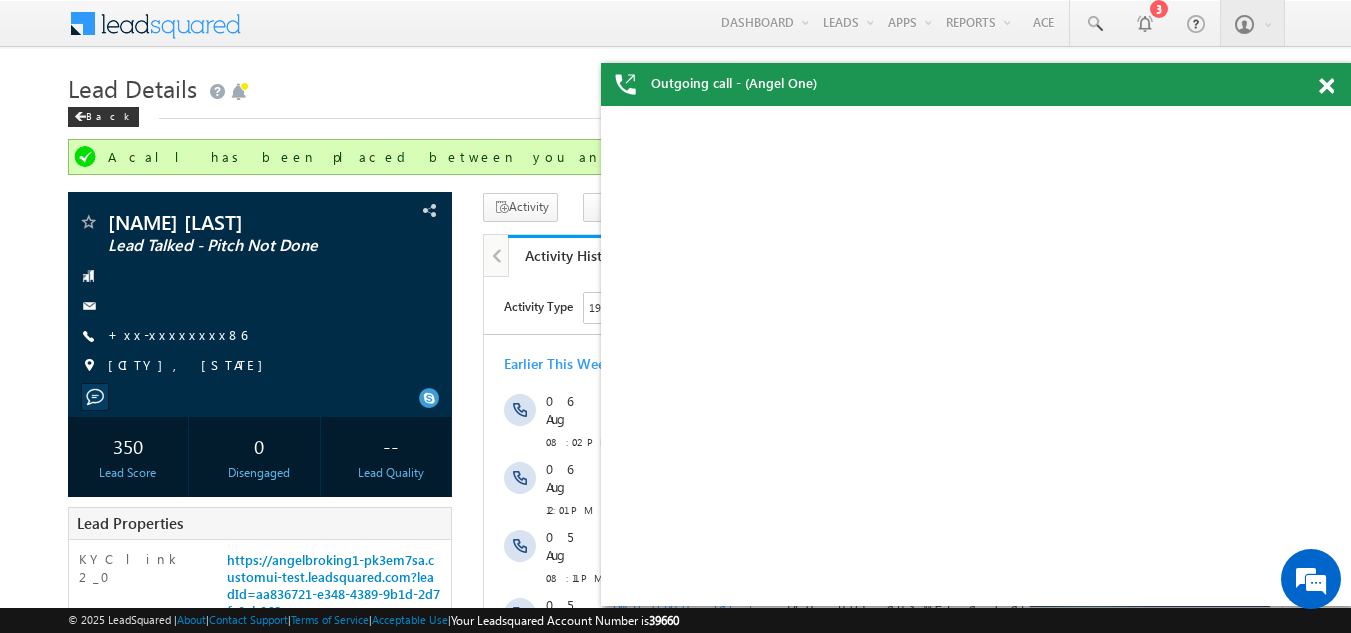 scroll, scrollTop: 0, scrollLeft: 0, axis: both 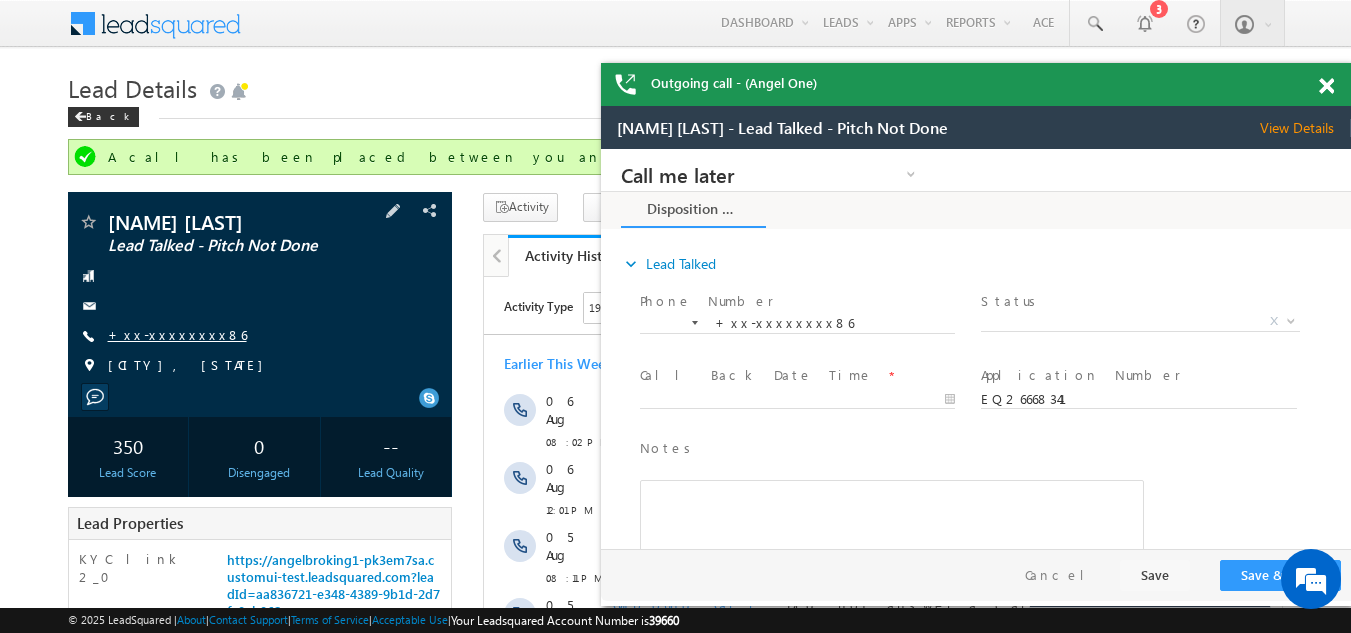 click on "+xx-xxxxxxxx86" at bounding box center [177, 334] 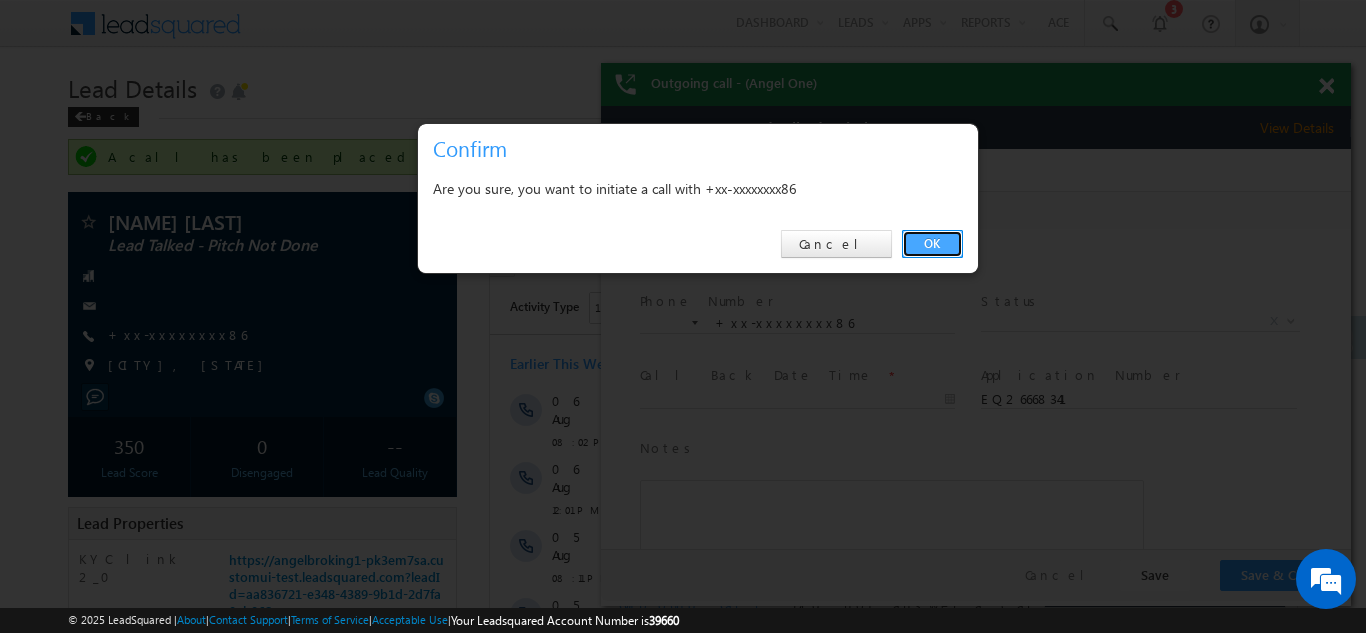 drag, startPoint x: 948, startPoint y: 238, endPoint x: 346, endPoint y: 88, distance: 620.4063 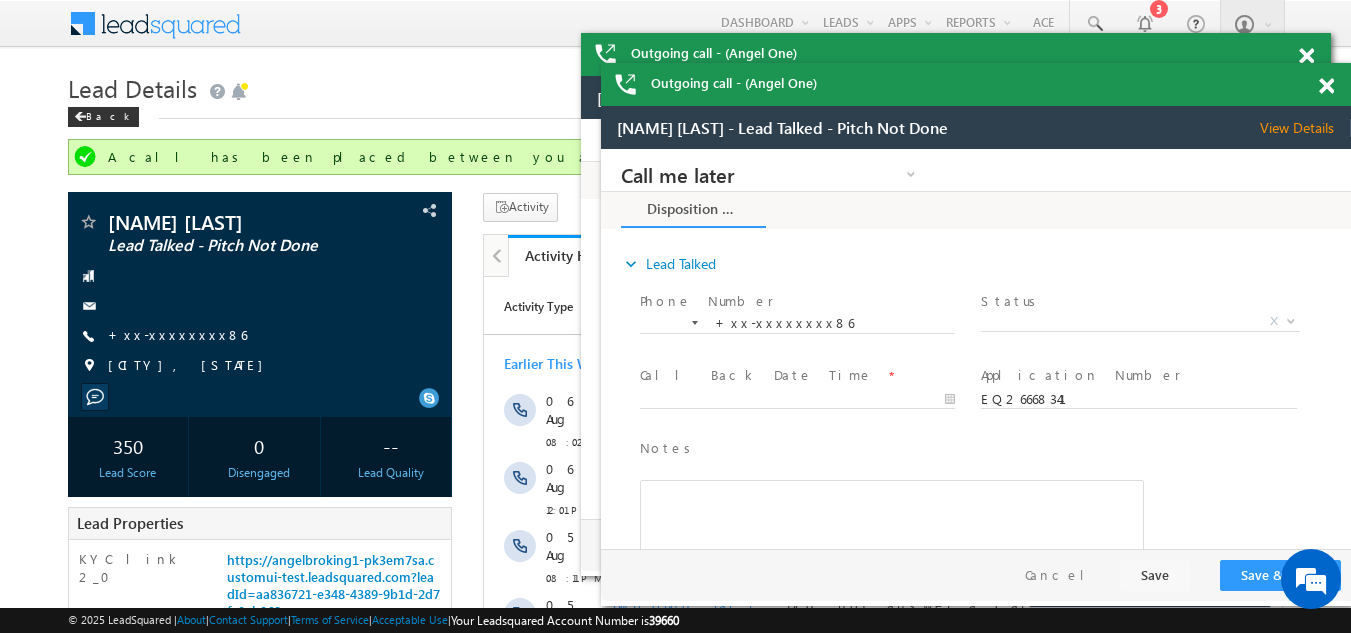 scroll, scrollTop: 0, scrollLeft: 0, axis: both 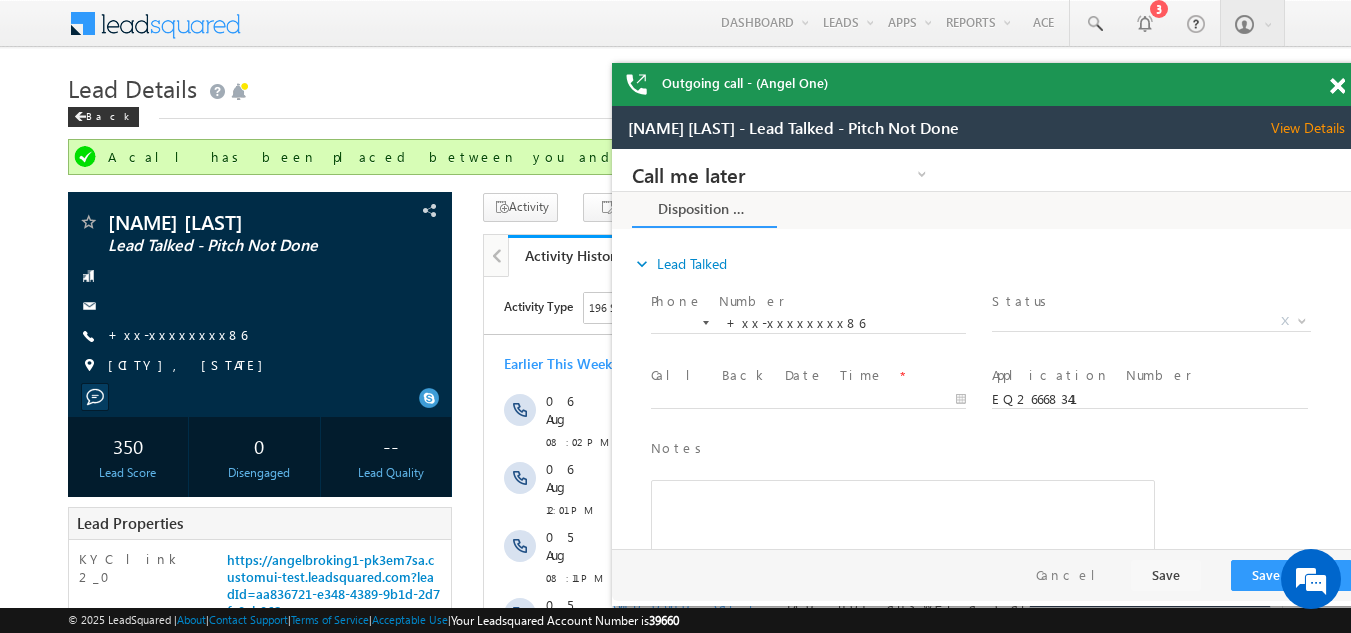 click on "Outgoing call -  (Angel One)" at bounding box center [987, 84] 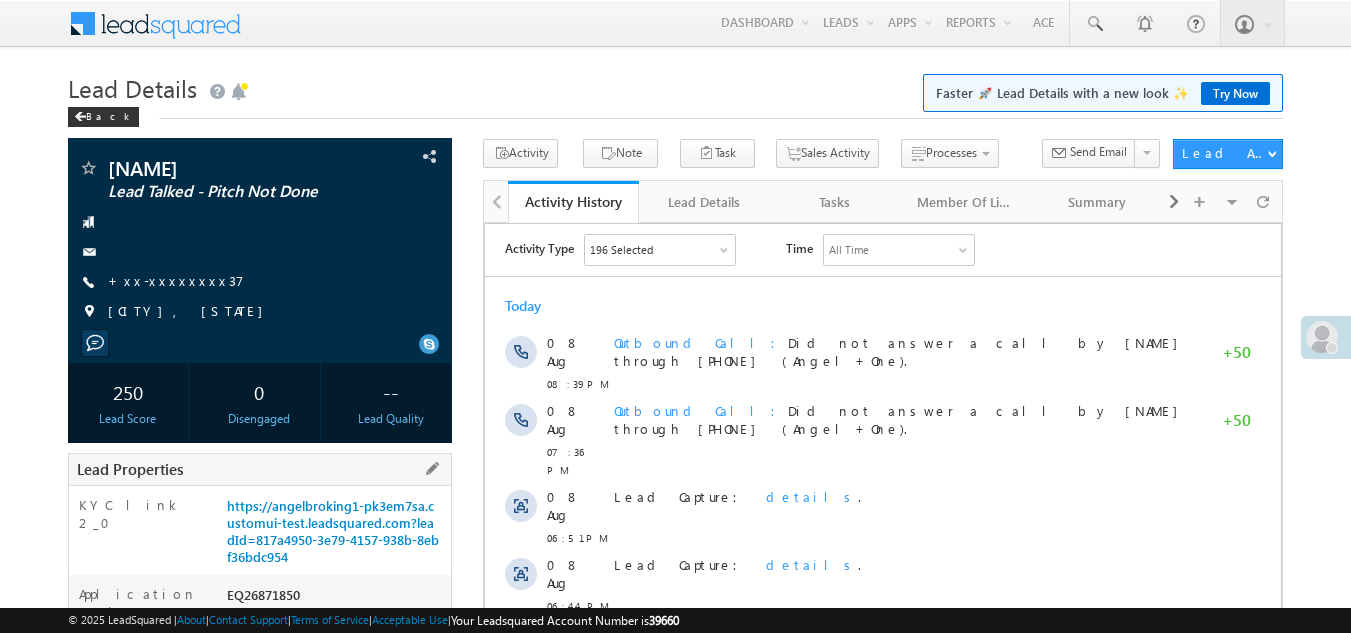 scroll, scrollTop: 0, scrollLeft: 0, axis: both 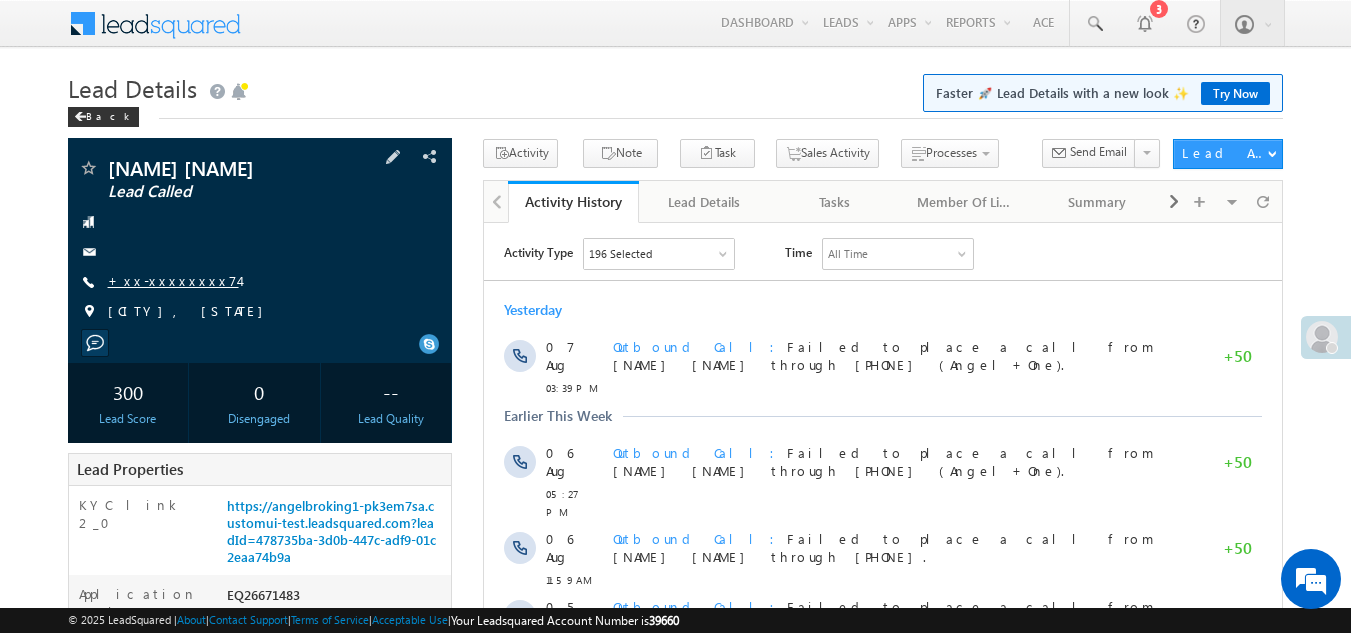 click on "+xx-xxxxxxxx74" at bounding box center (173, 280) 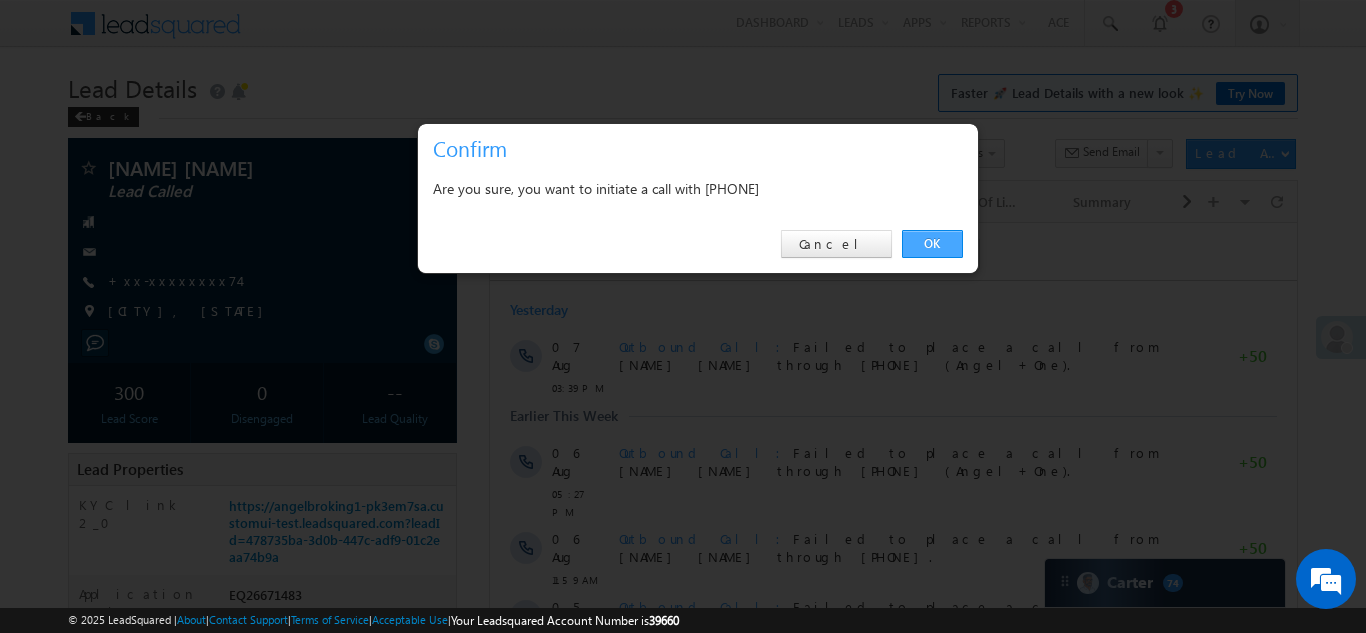 click on "OK" at bounding box center (932, 244) 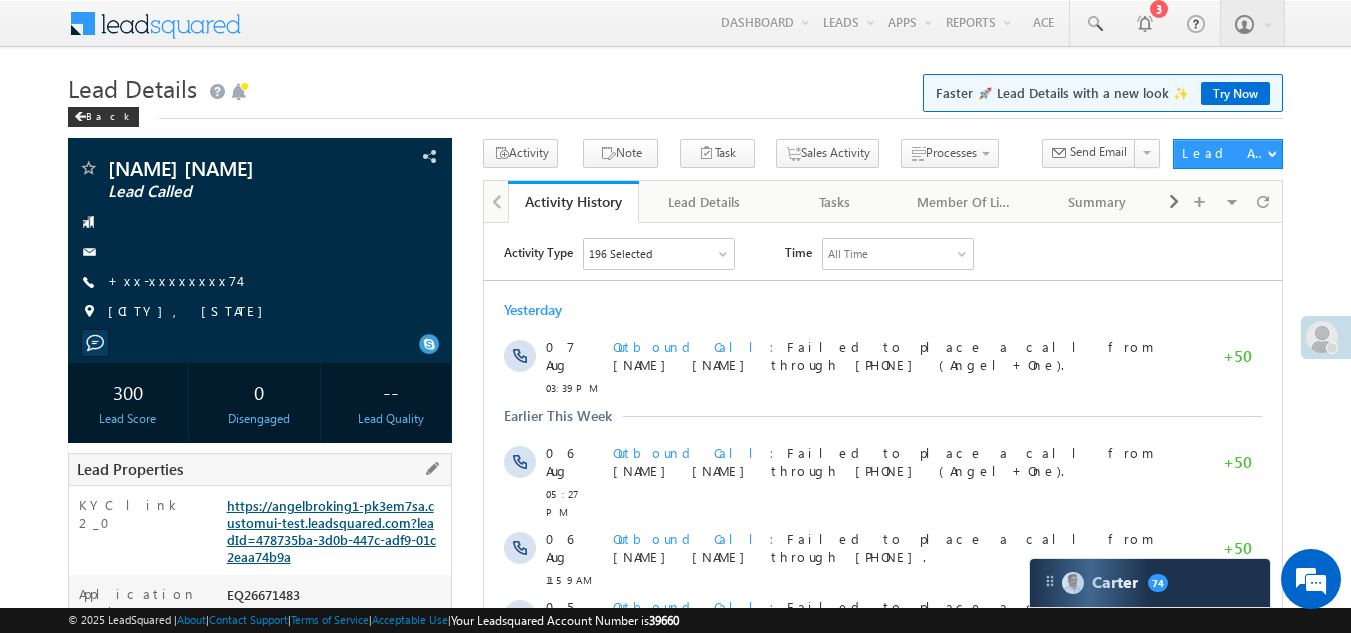 click on "https://angelbroking1-pk3em7sa.customui-test.leadsquared.com?leadId=478735ba-3d0b-447c-adf9-01c2eaa74b9a" at bounding box center [331, 531] 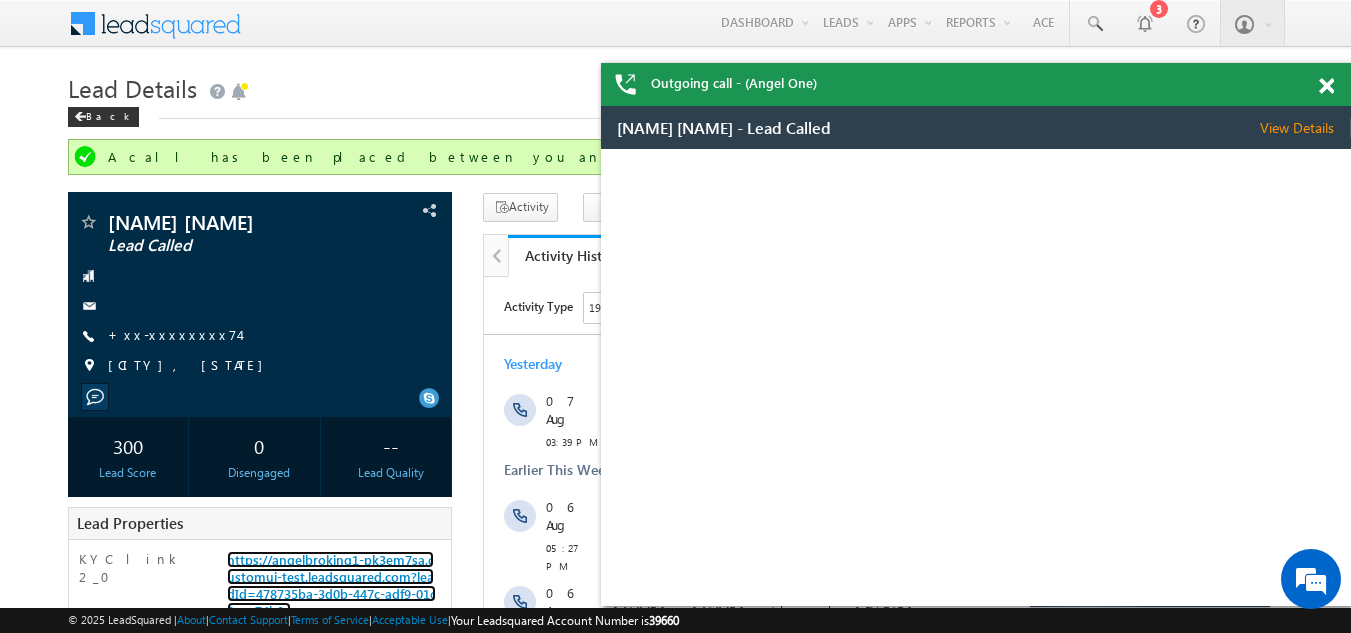 scroll, scrollTop: 0, scrollLeft: 0, axis: both 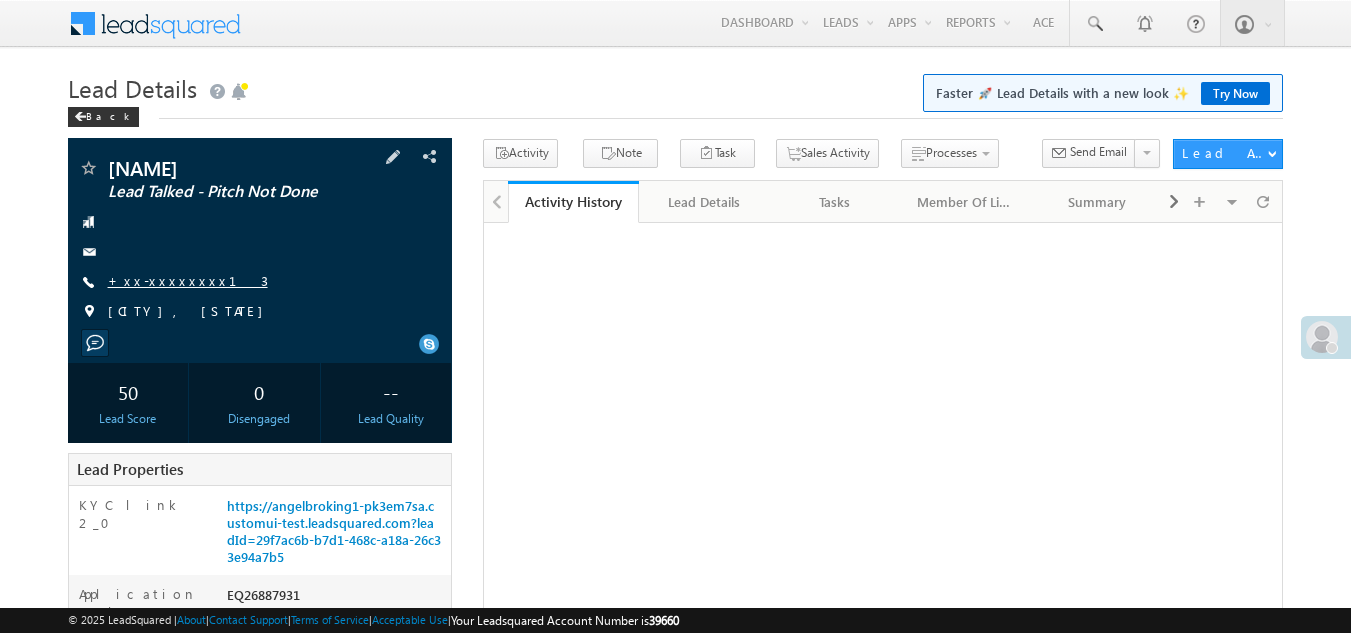 click on "+xx-xxxxxxxx13" at bounding box center (188, 280) 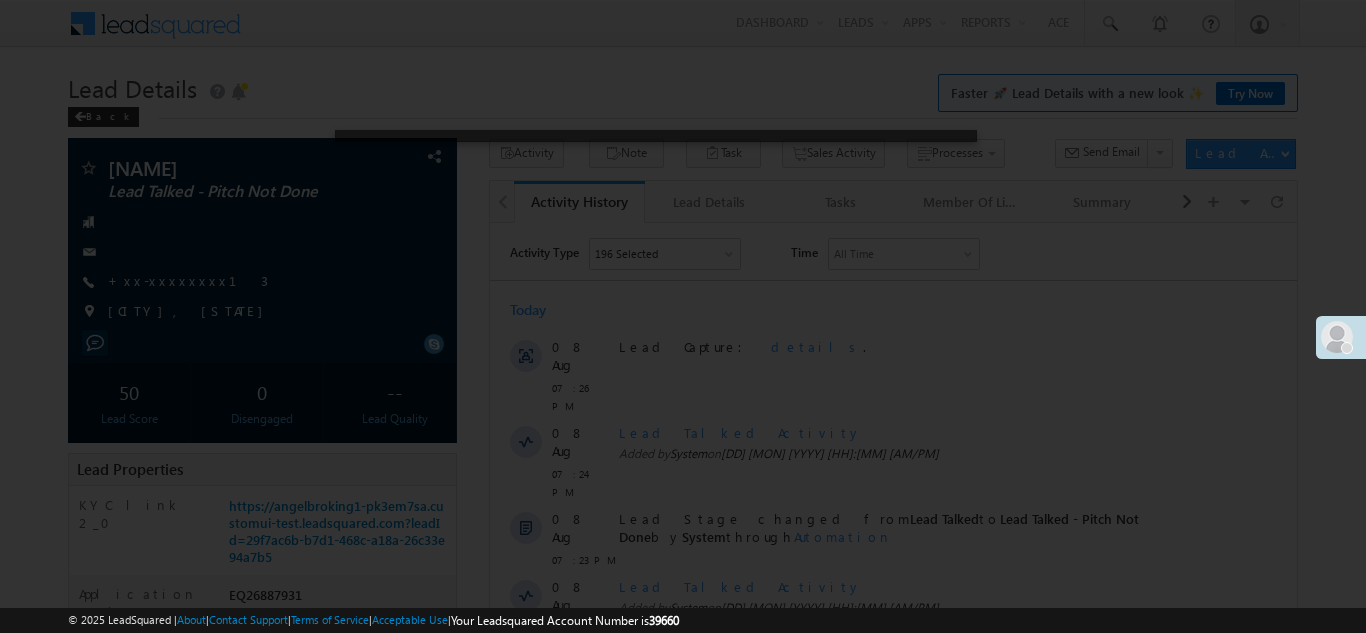 scroll, scrollTop: 0, scrollLeft: 0, axis: both 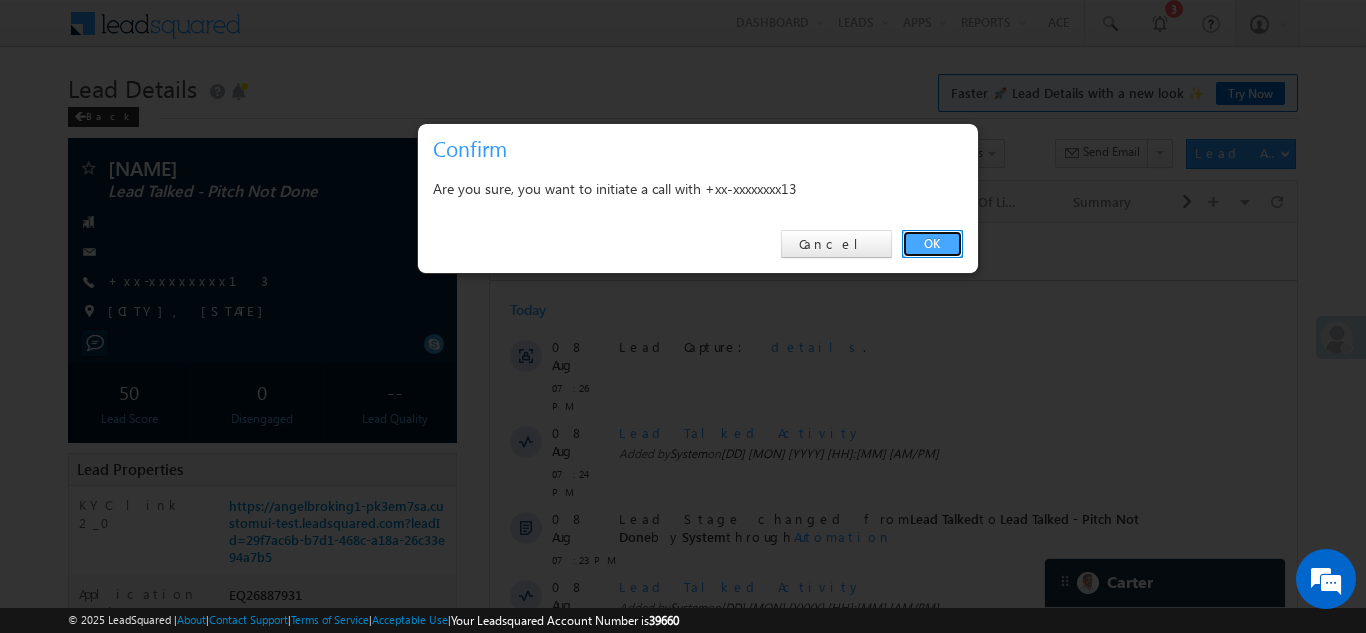 click on "OK" at bounding box center [932, 244] 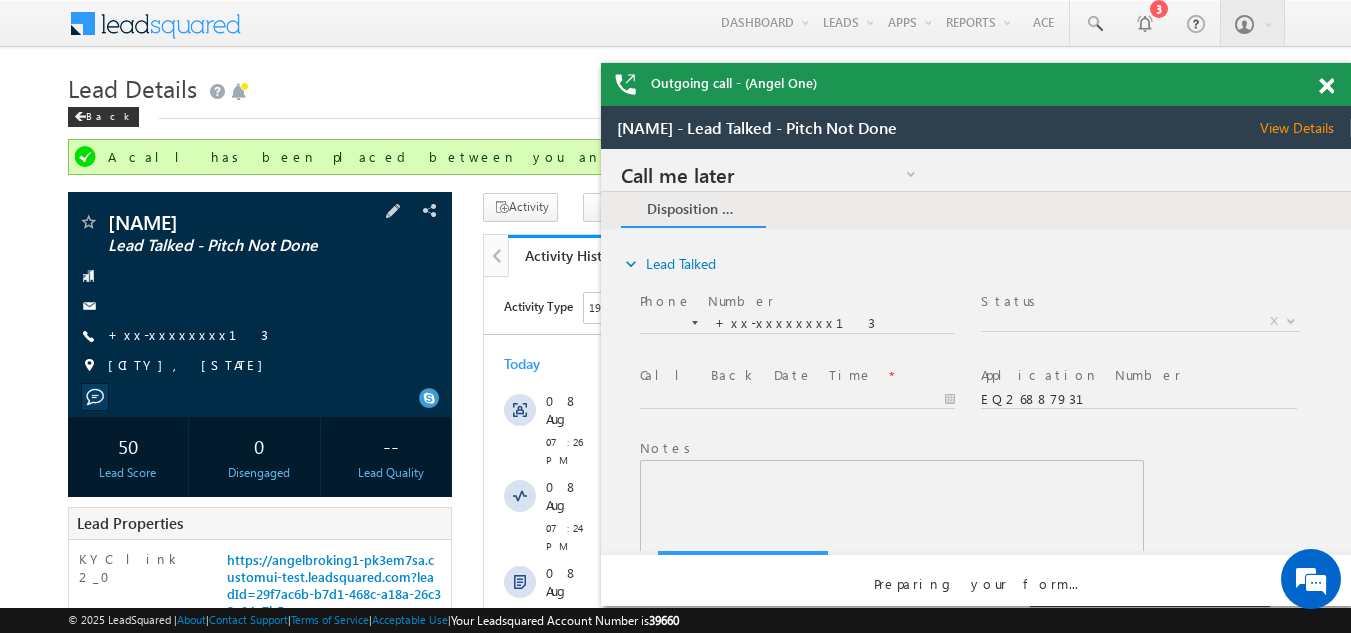 scroll, scrollTop: 0, scrollLeft: 0, axis: both 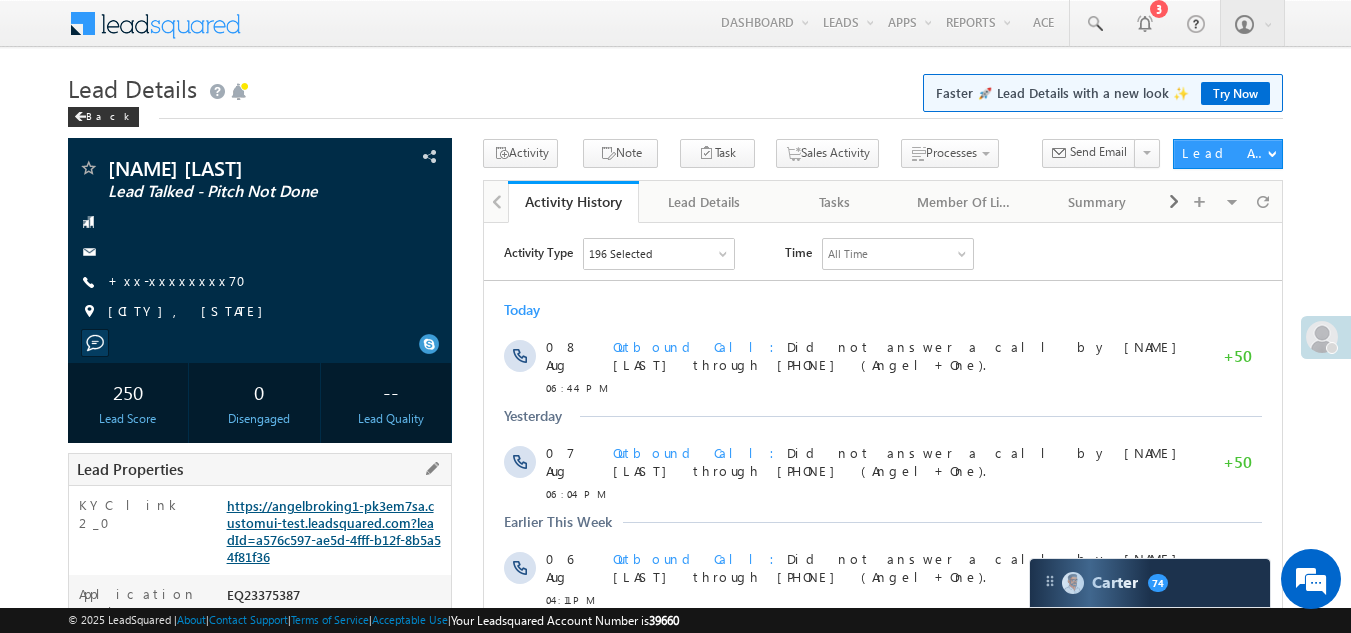 click on "https://angelbroking1-pk3em7sa.customui-test.leadsquared.com?leadId=a576c597-ae5d-4fff-b12f-8b5a54f81f36" at bounding box center (334, 531) 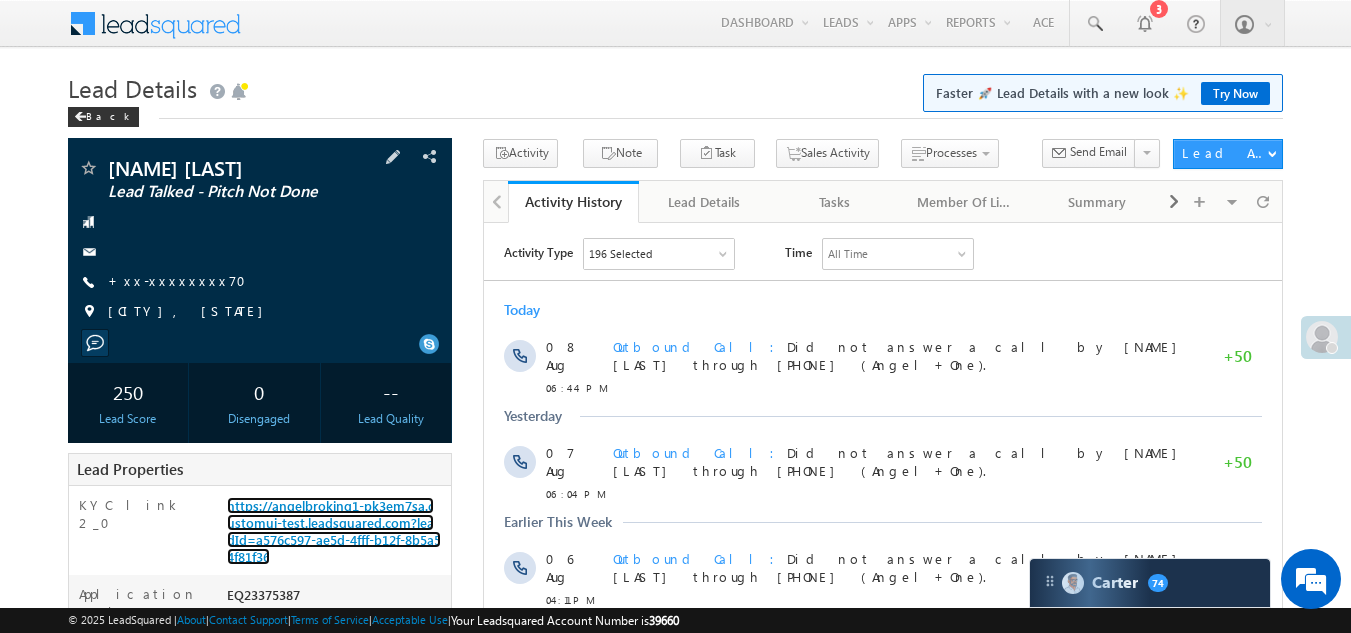 scroll, scrollTop: 0, scrollLeft: 0, axis: both 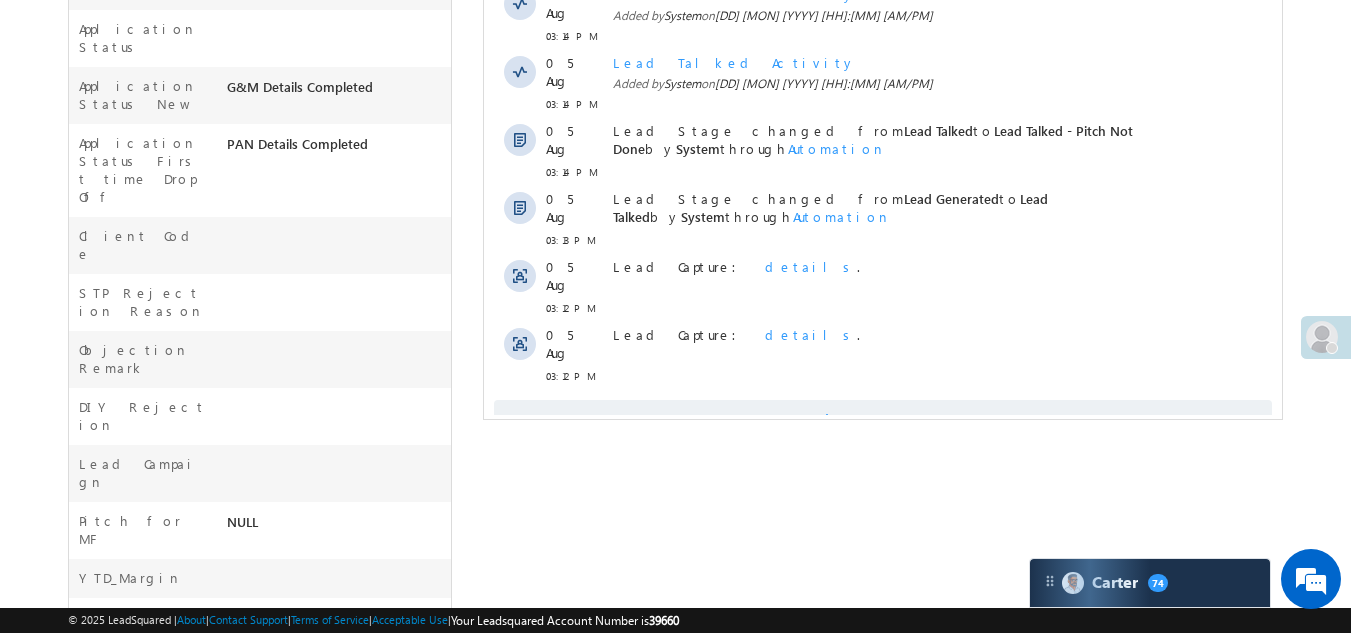 click on "Show More" at bounding box center [883, 420] 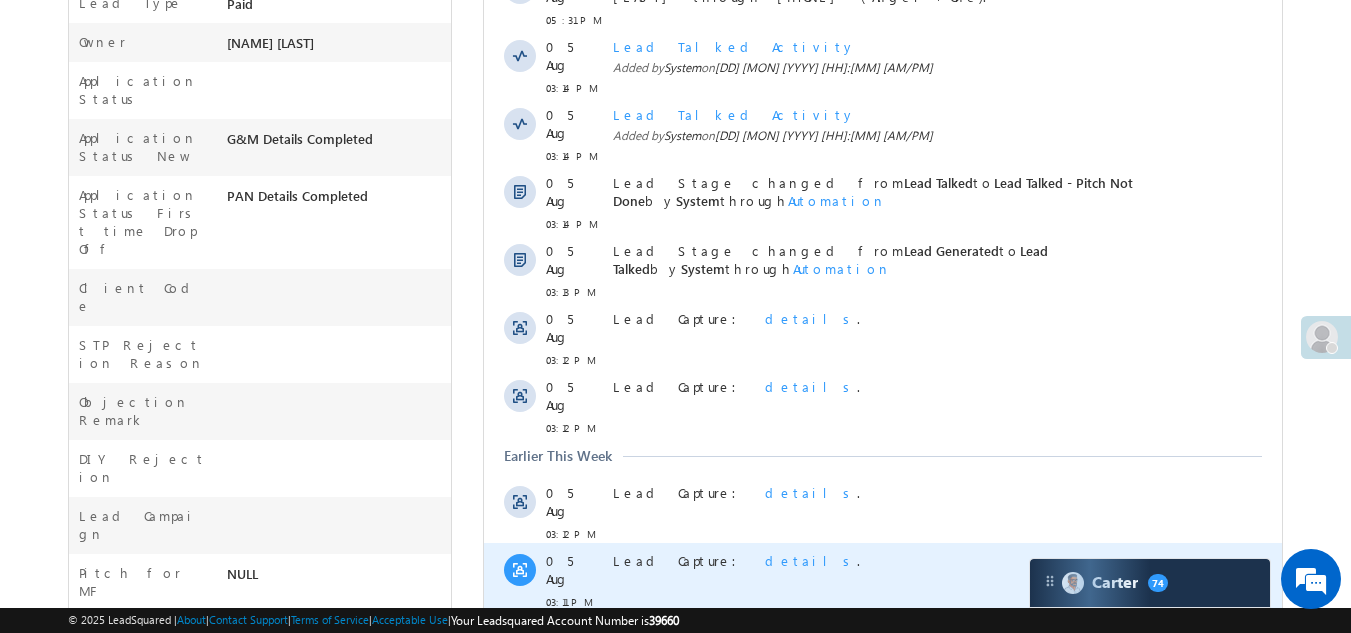 scroll, scrollTop: 148, scrollLeft: 0, axis: vertical 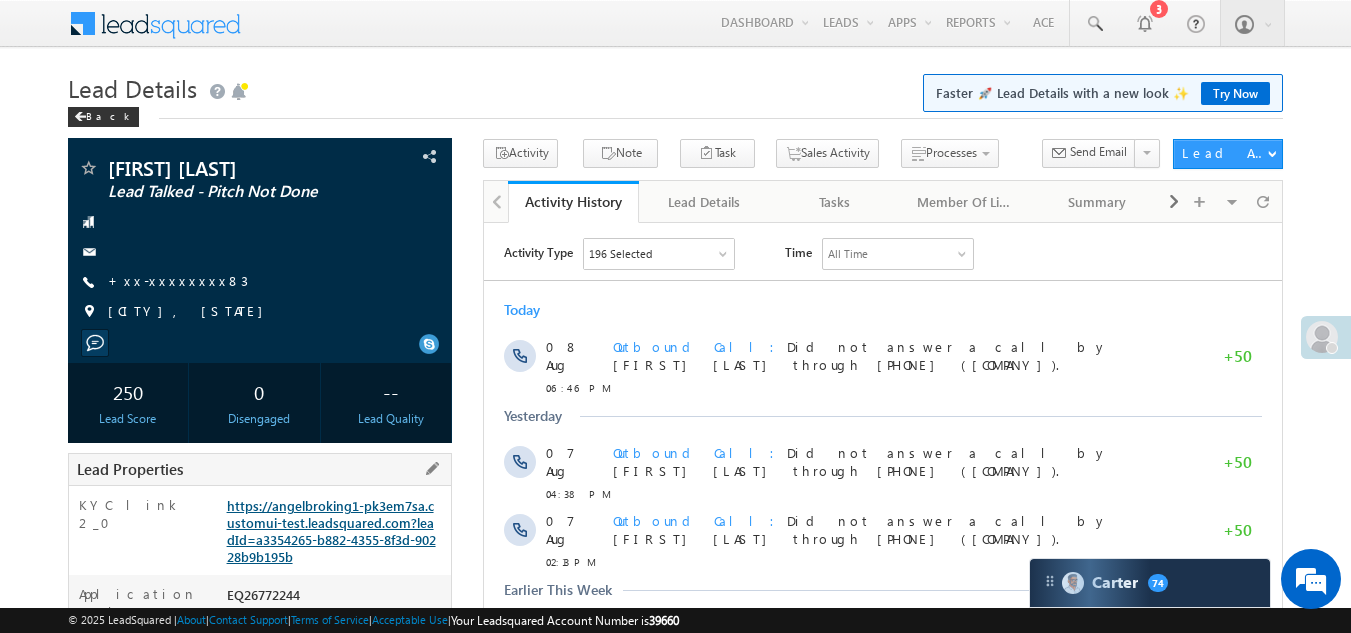 click on "https://angelbroking1-pk3em7sa.customui-test.leadsquared.com?leadId=a3354265-b882-4355-8f3d-90228b9b195b" at bounding box center (331, 531) 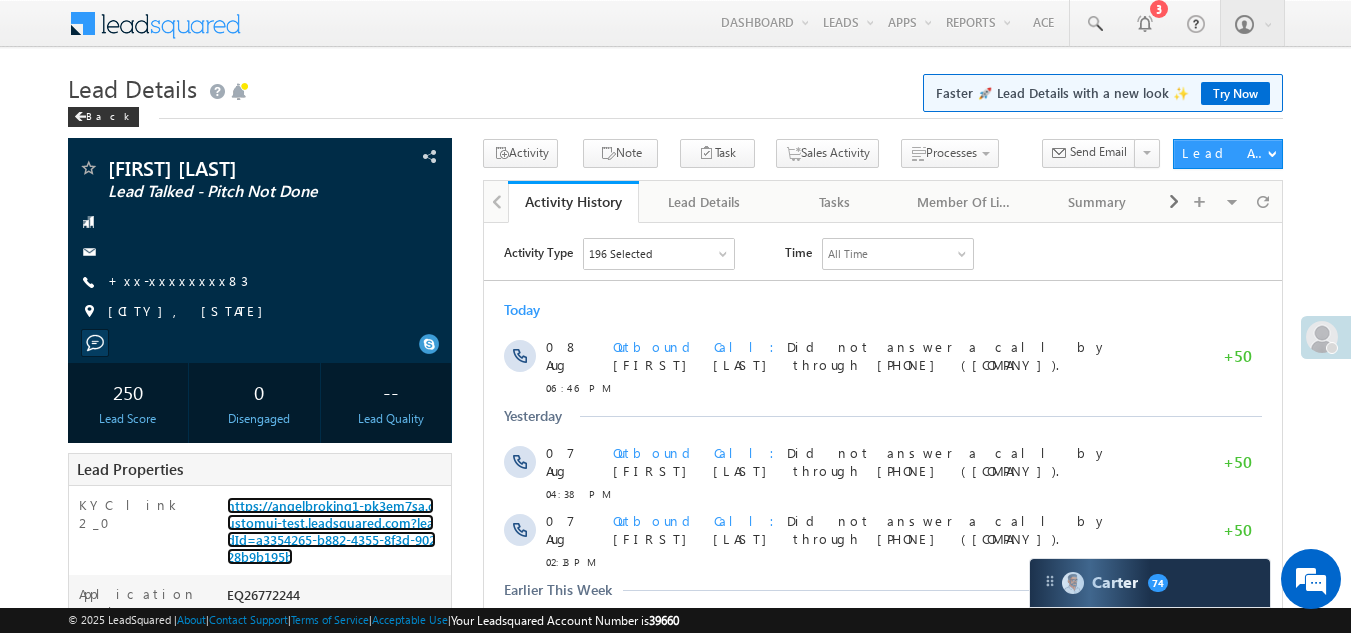 scroll, scrollTop: 0, scrollLeft: 0, axis: both 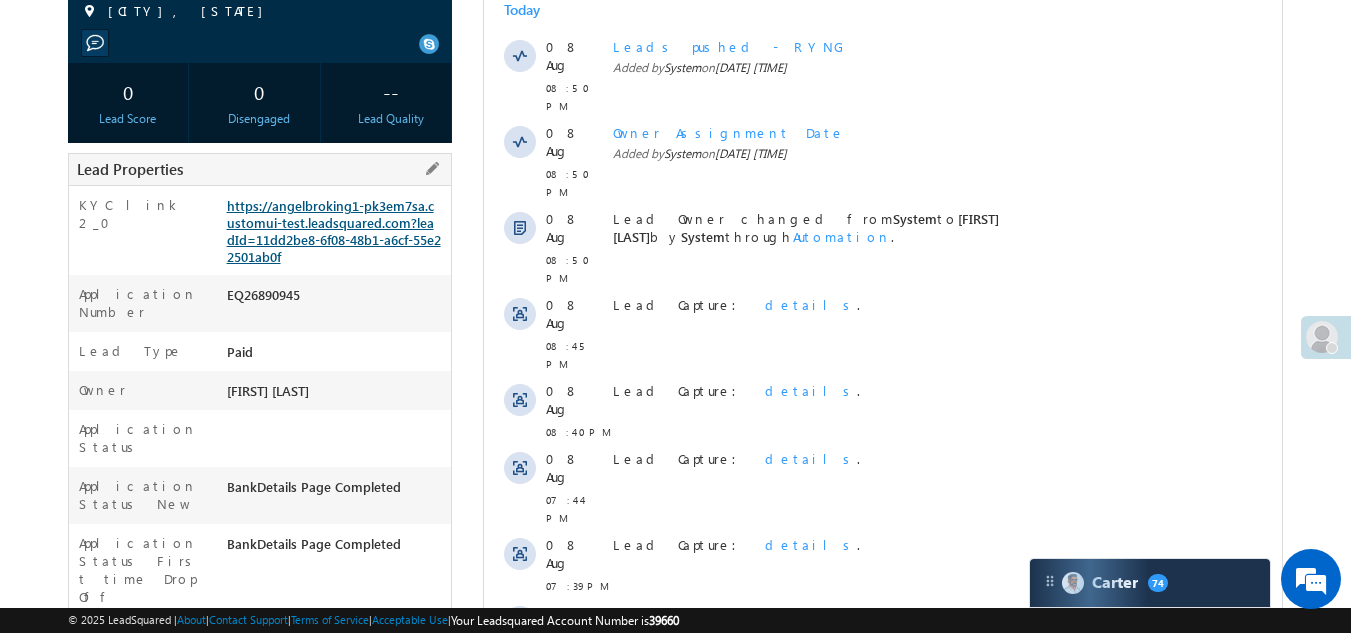 click on "https://angelbroking1-pk3em7sa.customui-test.leadsquared.com?leadId=11dd2be8-6f08-48b1-a6cf-55e22501ab0f" at bounding box center [334, 231] 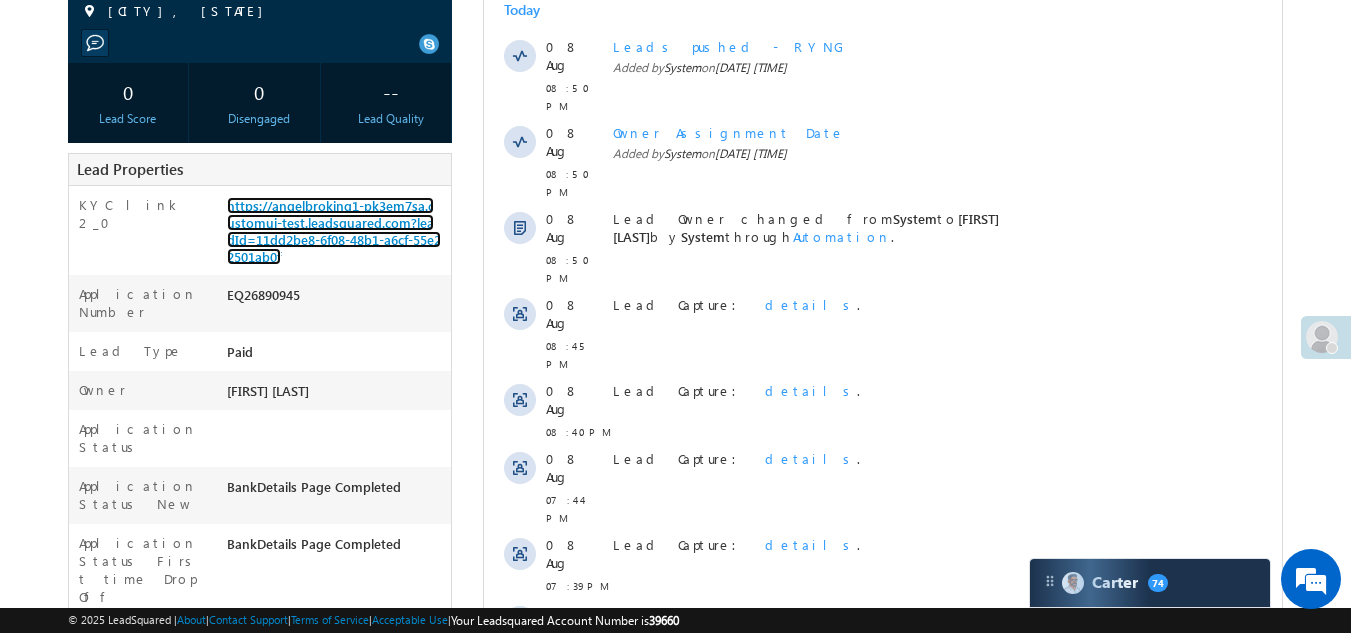 scroll, scrollTop: 0, scrollLeft: 0, axis: both 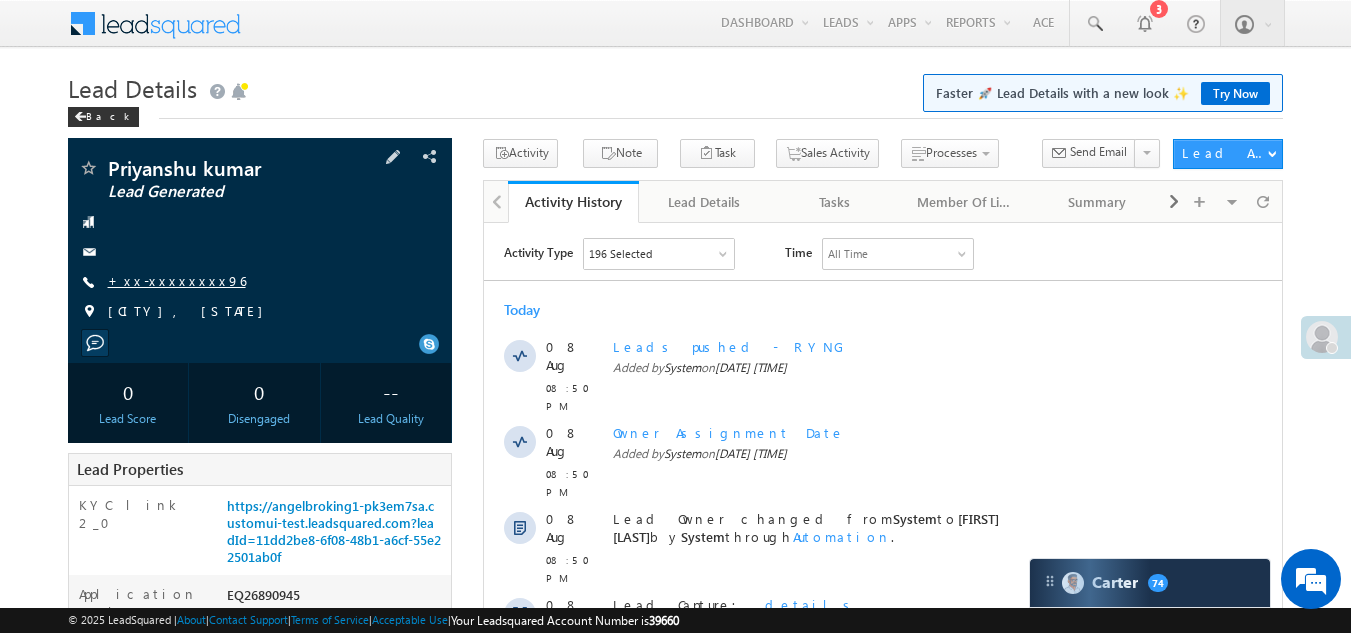 click on "+xx-xxxxxxxx96" at bounding box center [177, 280] 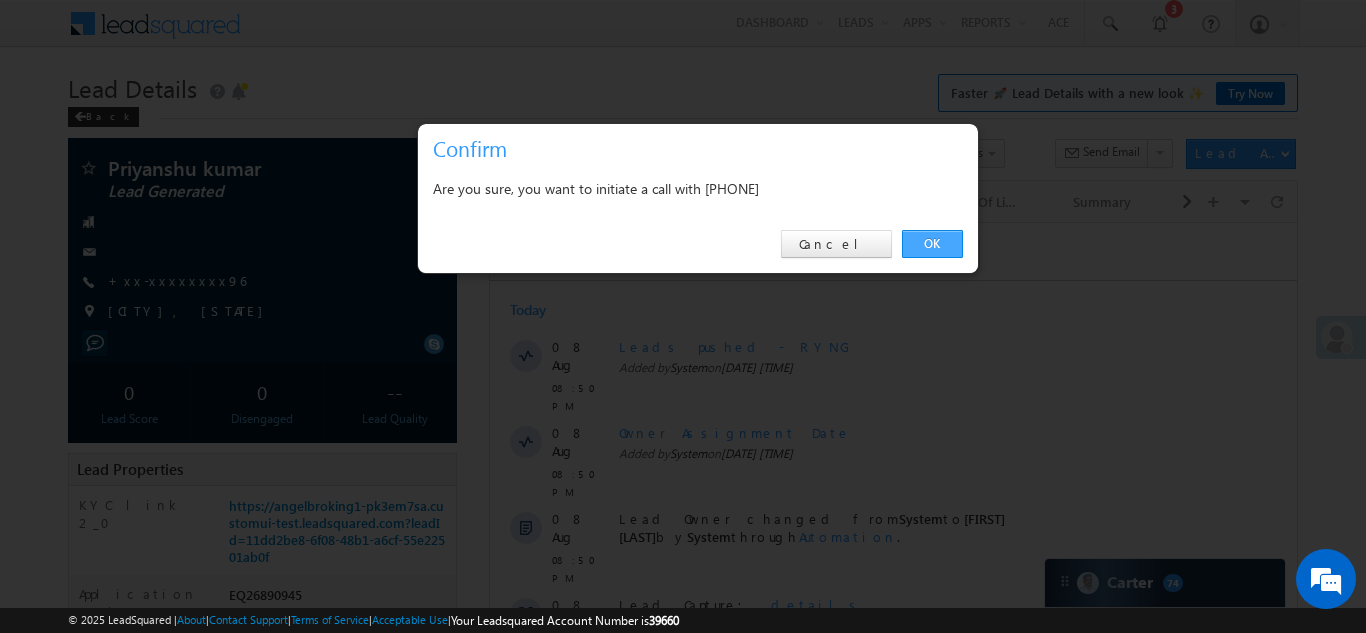 click on "OK" at bounding box center (932, 244) 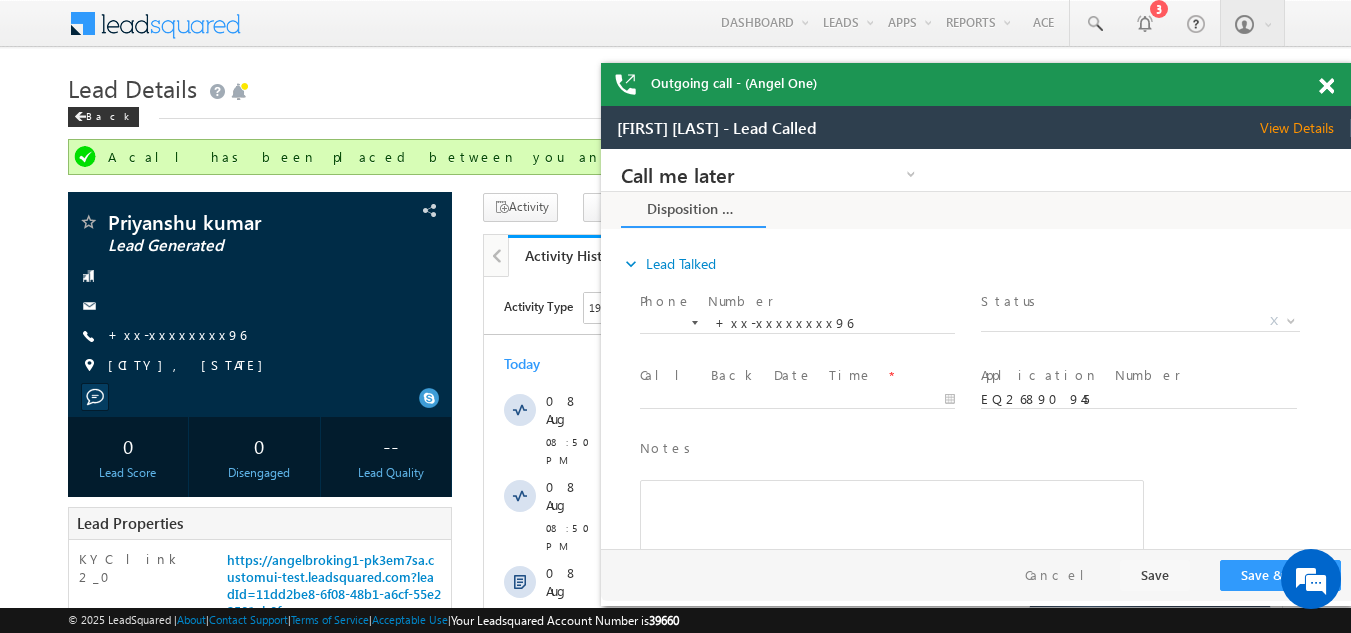 scroll, scrollTop: 0, scrollLeft: 0, axis: both 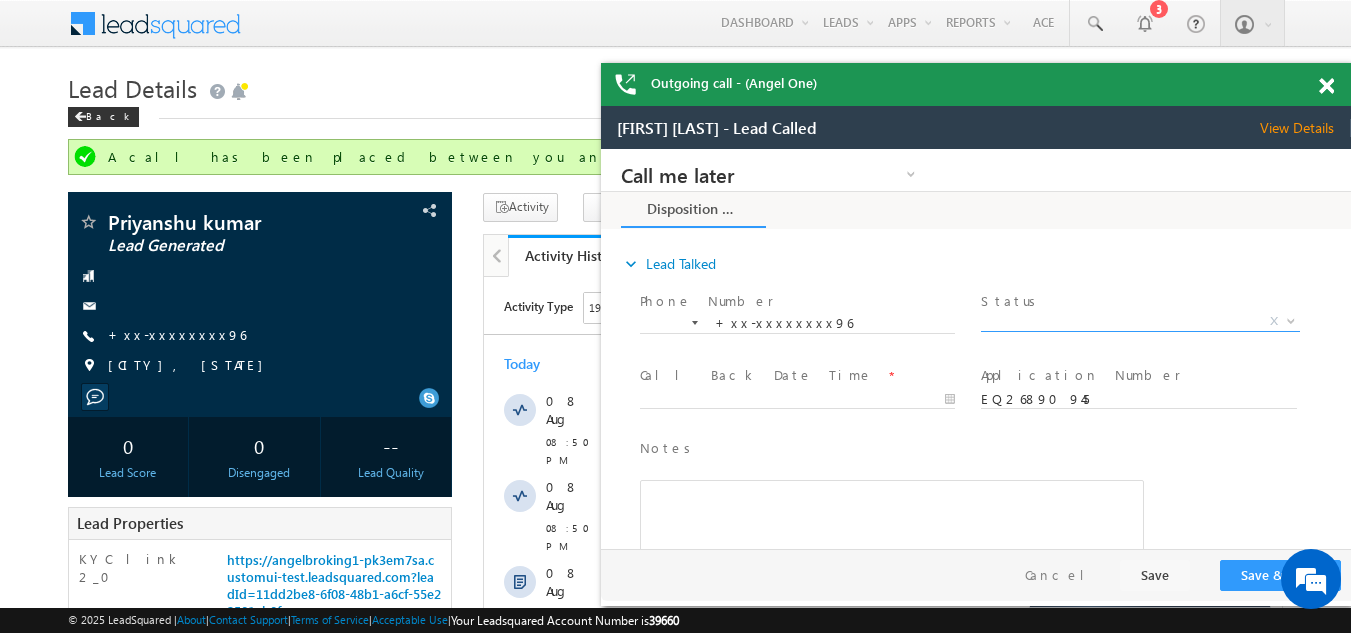 click on "X" at bounding box center (1140, 322) 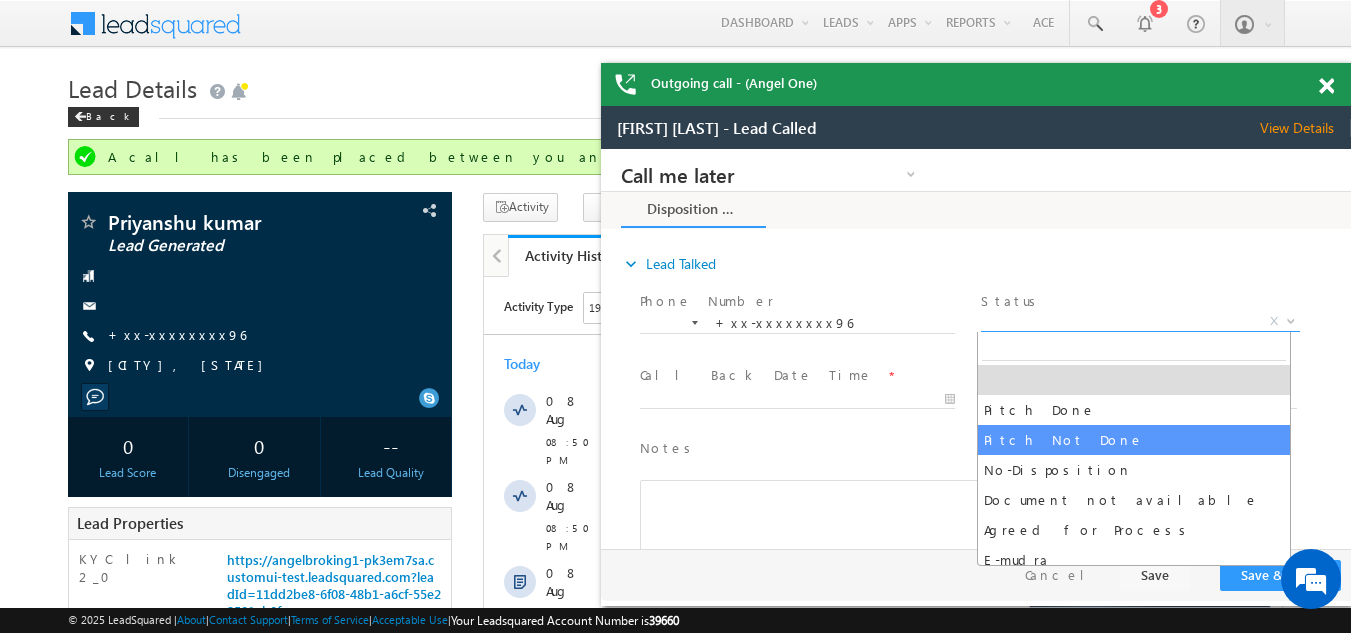 select on "Pitch Not Done" 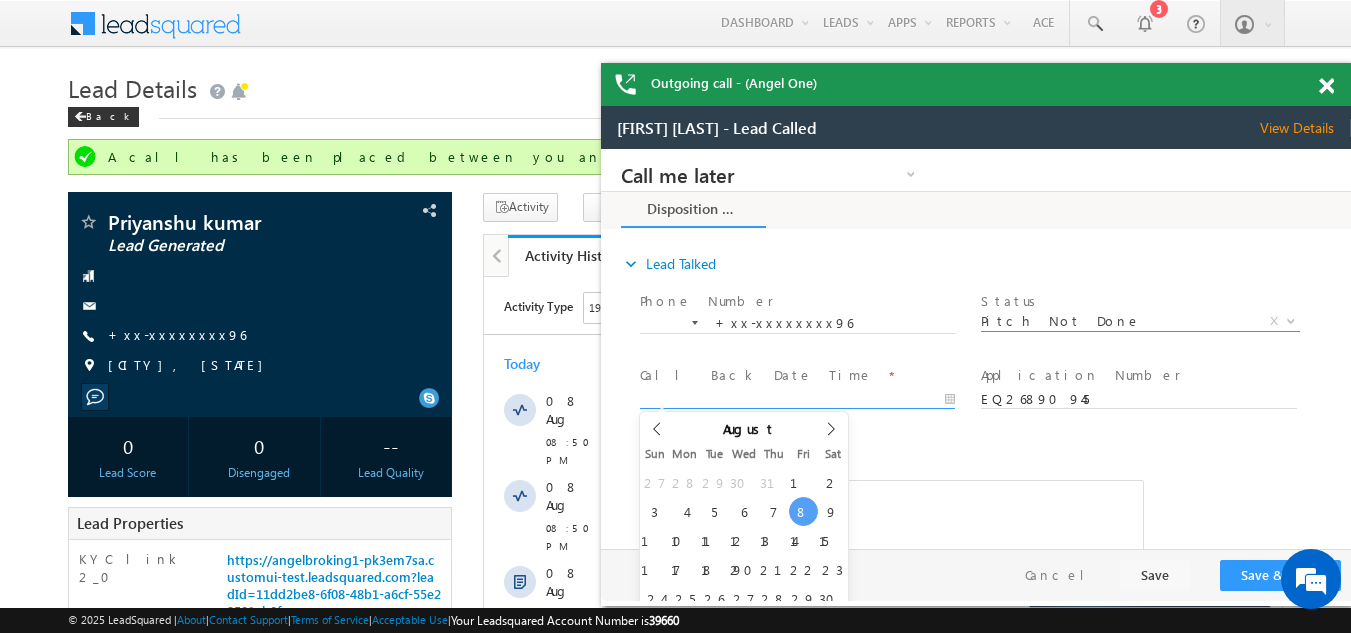 type on "08/08/25 9:09 PM" 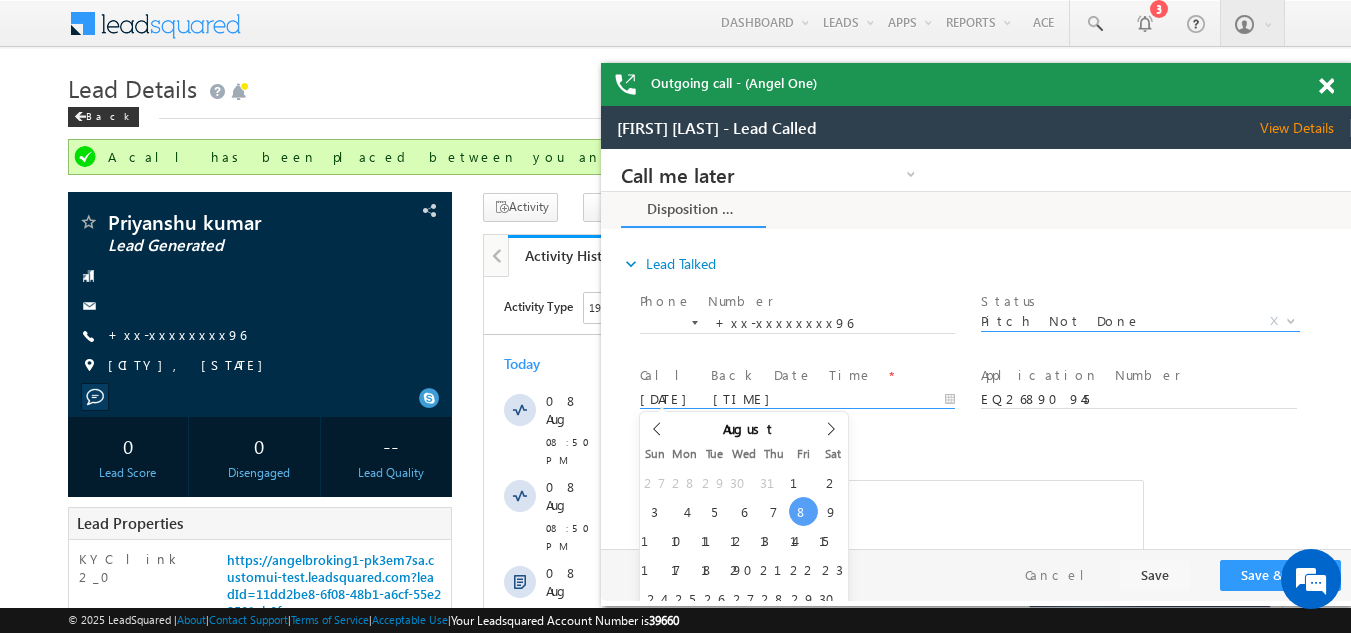 click on "08/08/25 9:09 PM" at bounding box center [797, 400] 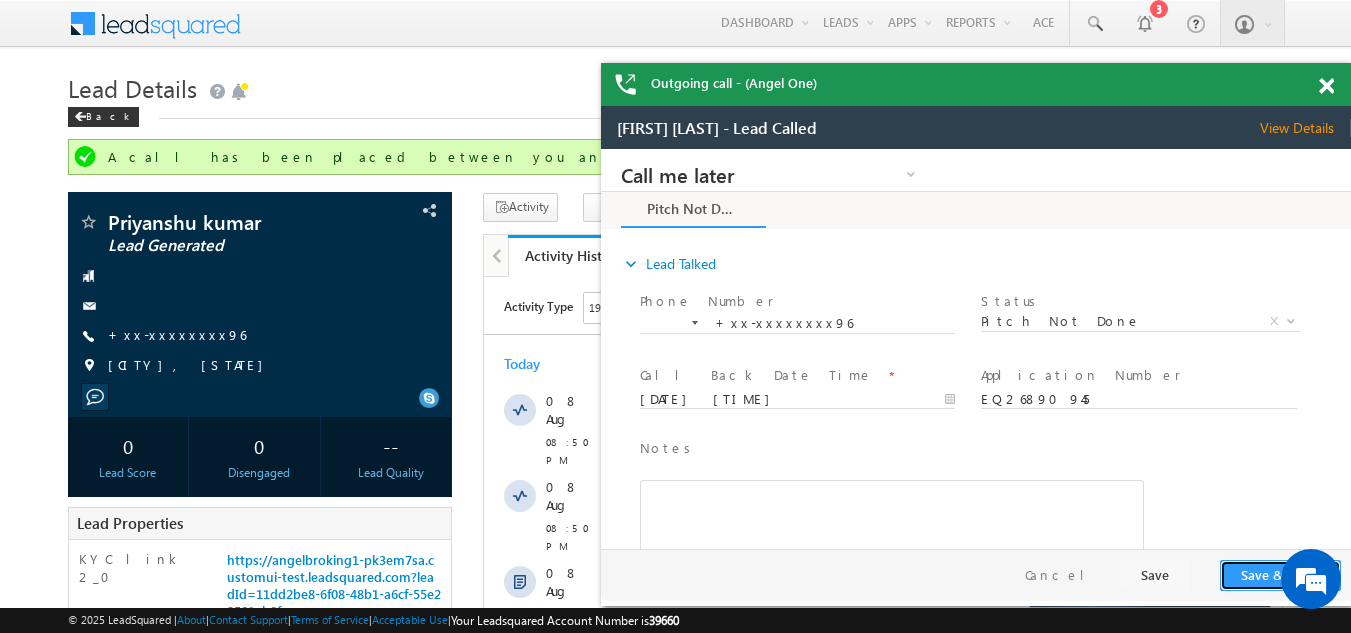 click on "Save & Close" at bounding box center (1280, 575) 